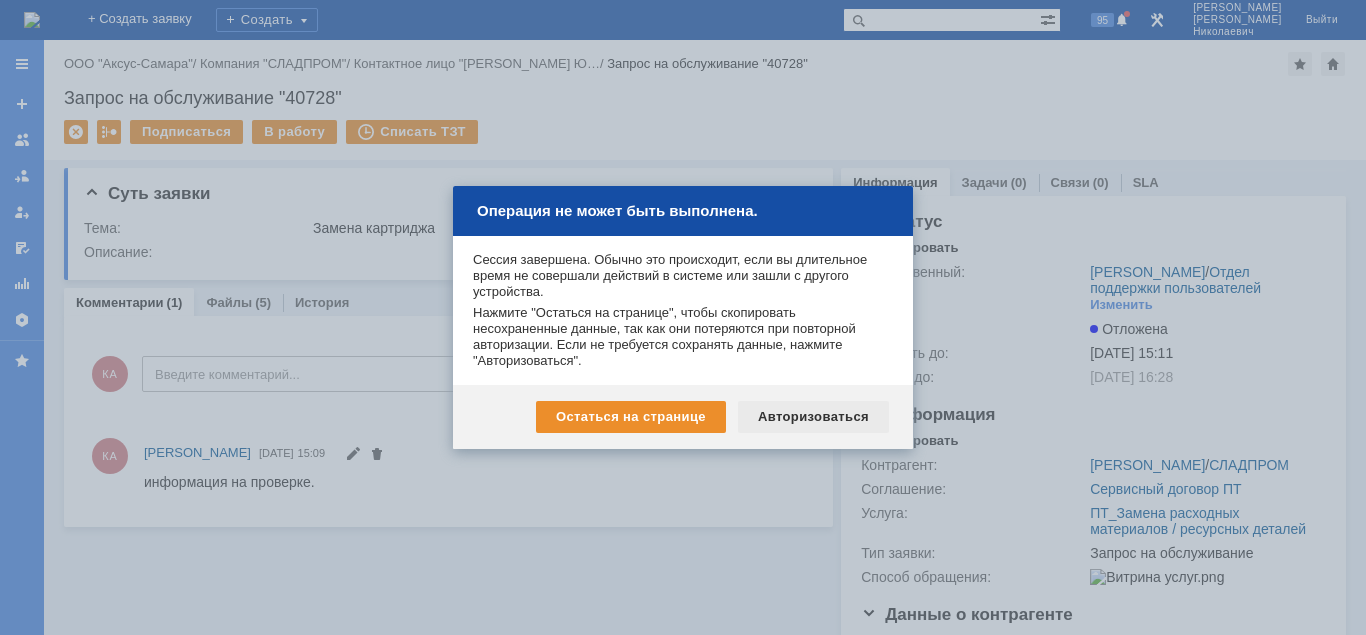 scroll, scrollTop: 0, scrollLeft: 0, axis: both 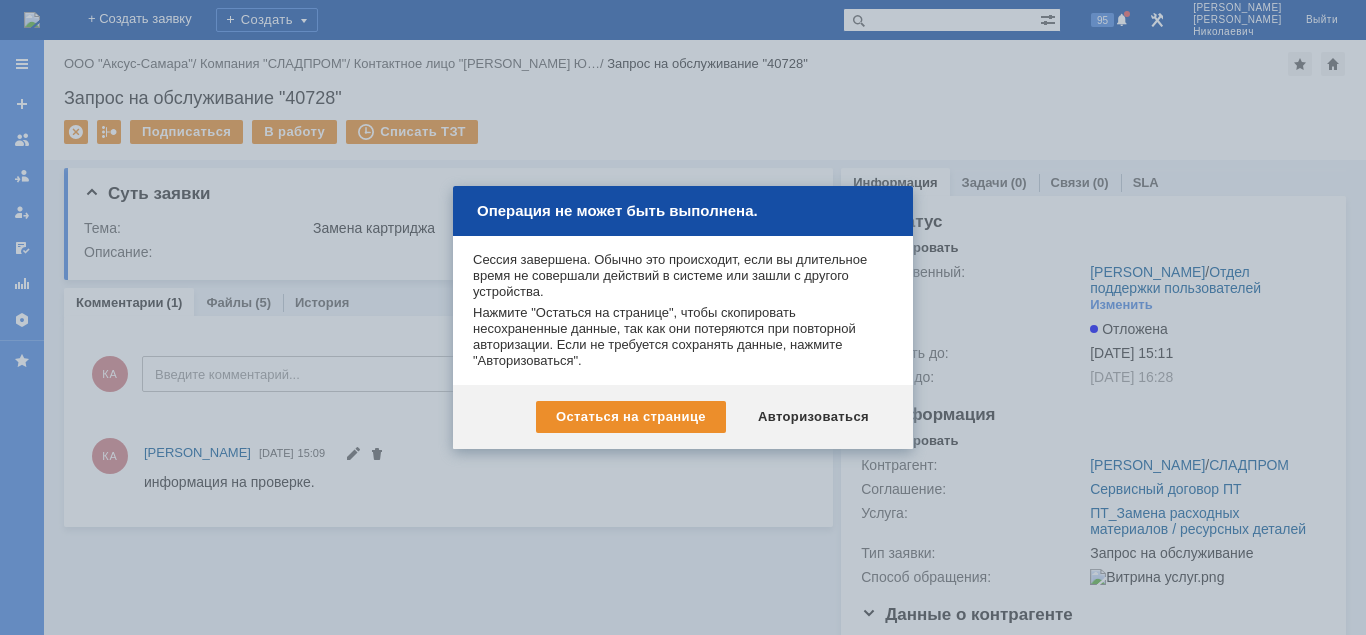 click on "Авторизоваться" at bounding box center [813, 417] 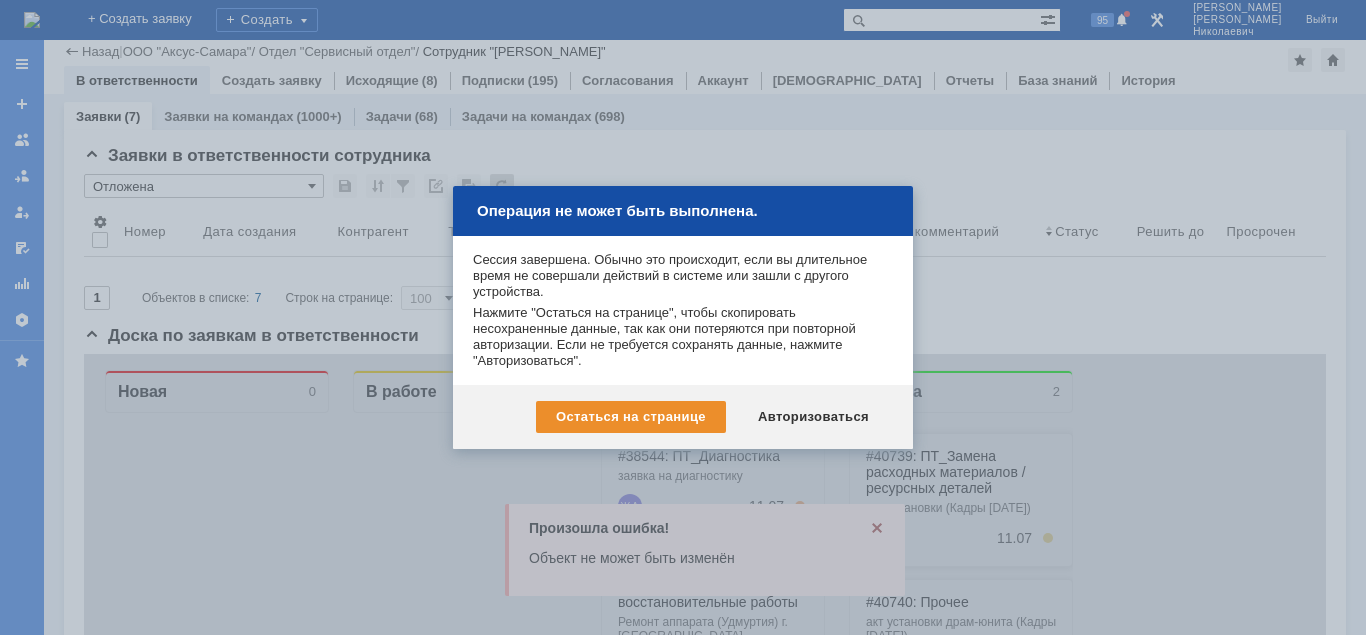 scroll, scrollTop: 0, scrollLeft: 0, axis: both 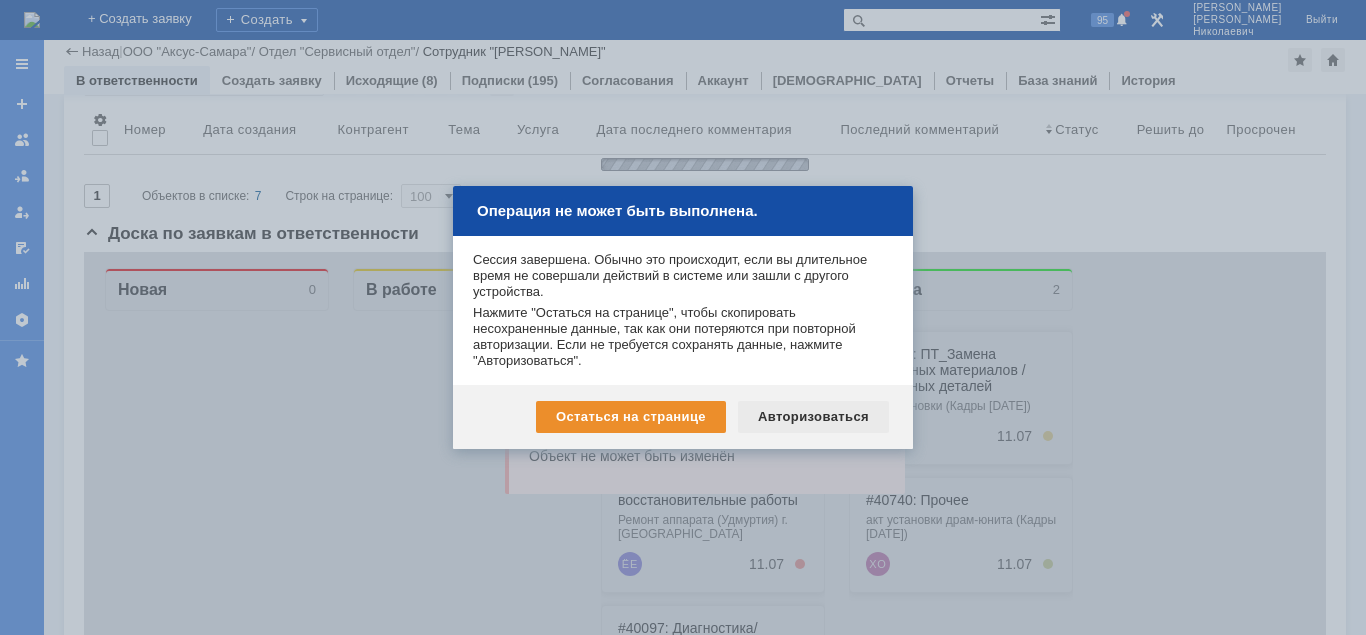 click on "Авторизоваться" at bounding box center (813, 417) 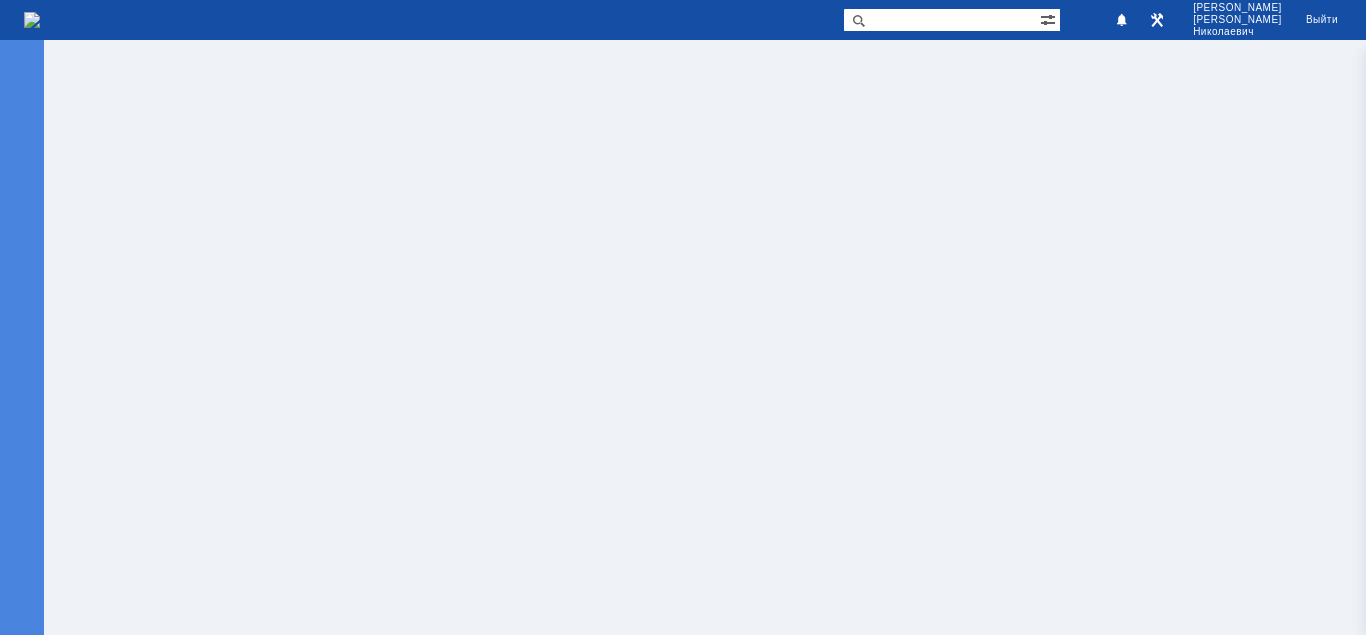 scroll, scrollTop: 0, scrollLeft: 0, axis: both 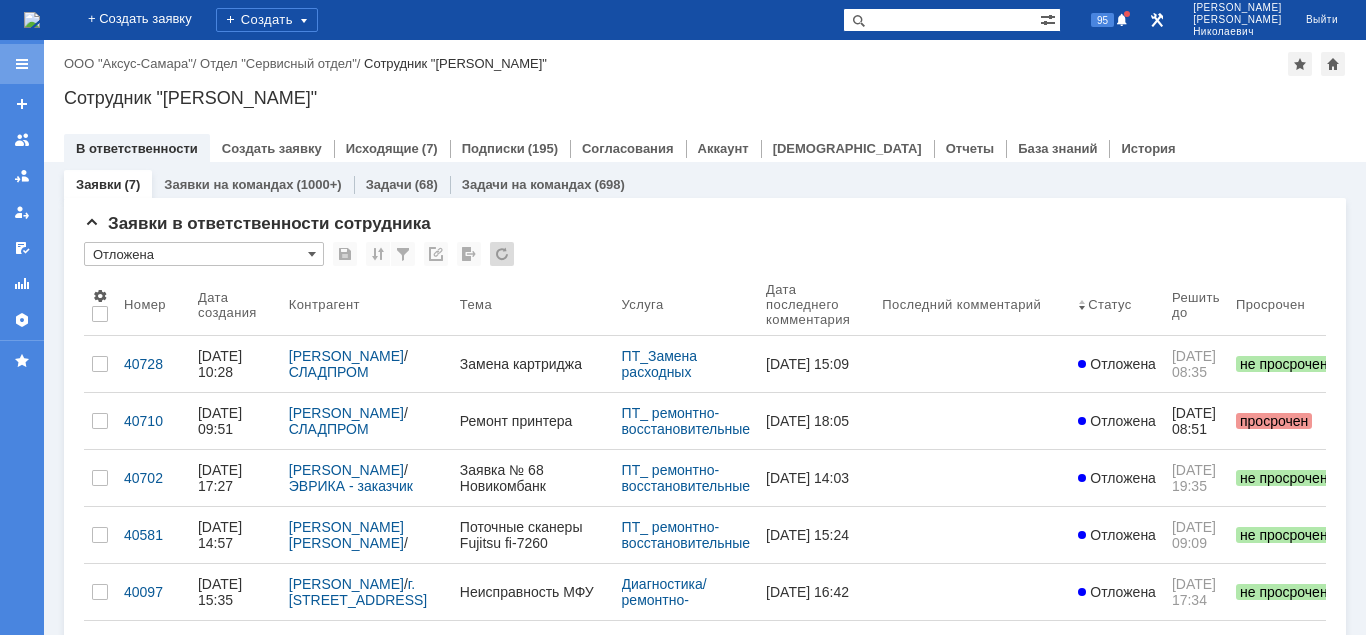 click at bounding box center [22, 64] 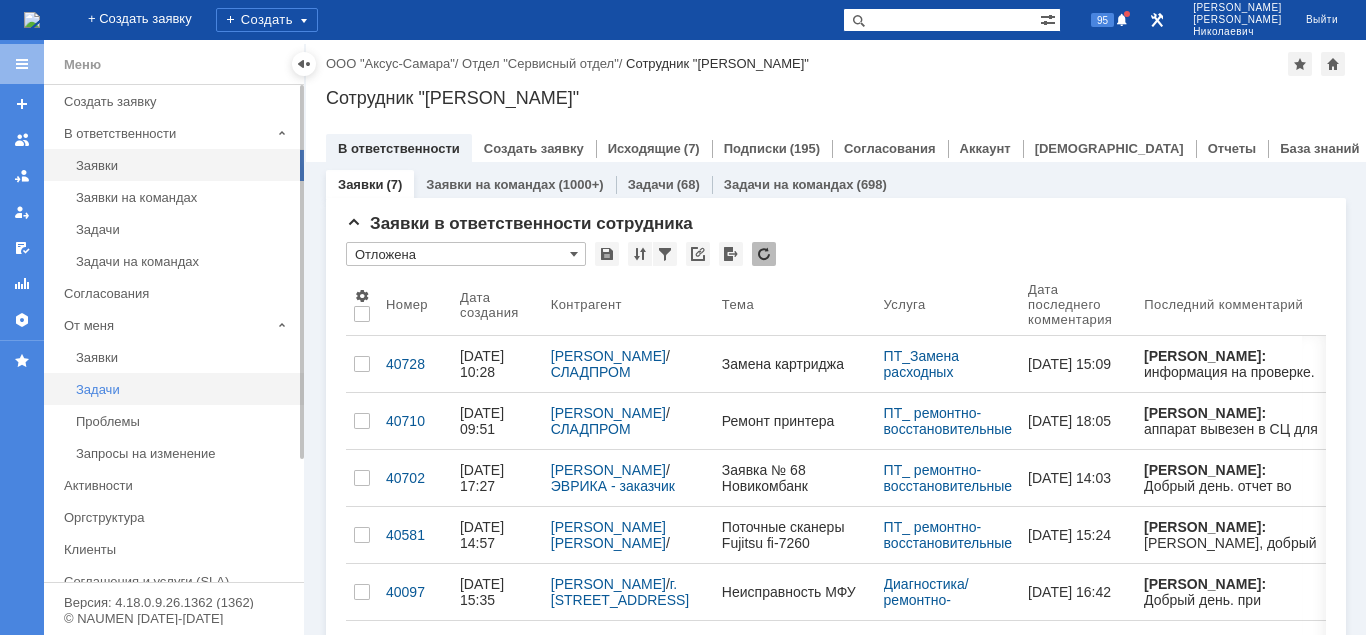 scroll, scrollTop: 0, scrollLeft: 0, axis: both 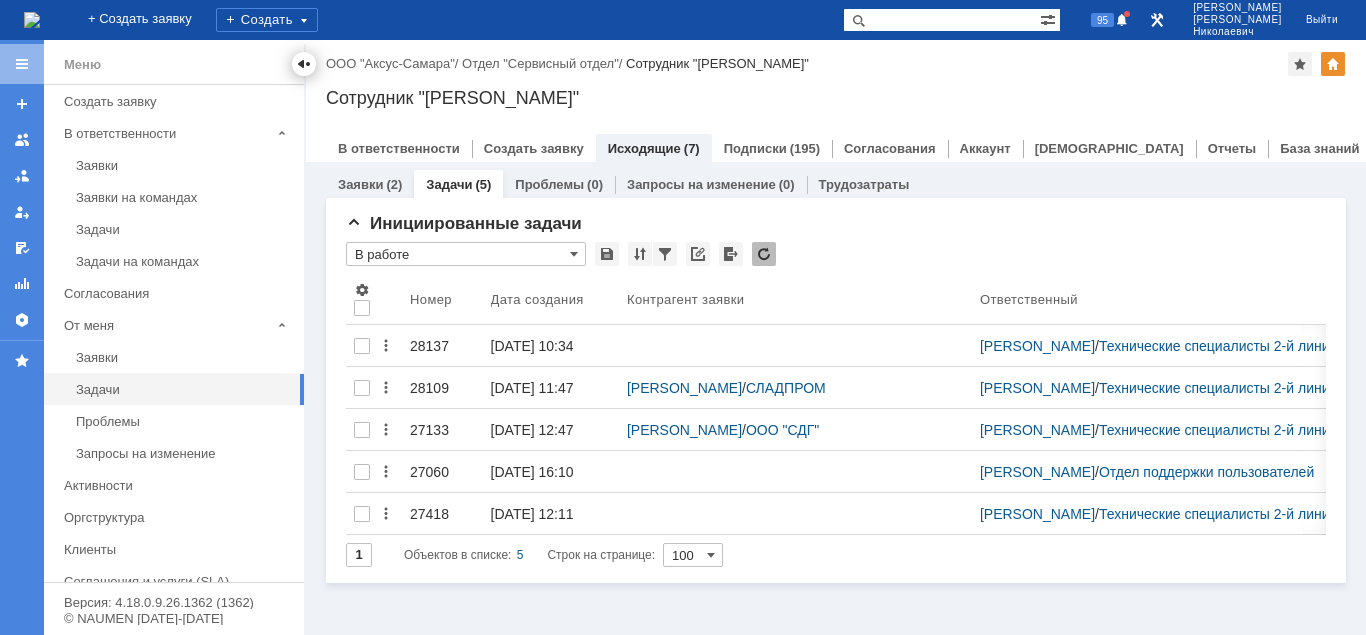 click at bounding box center (304, 64) 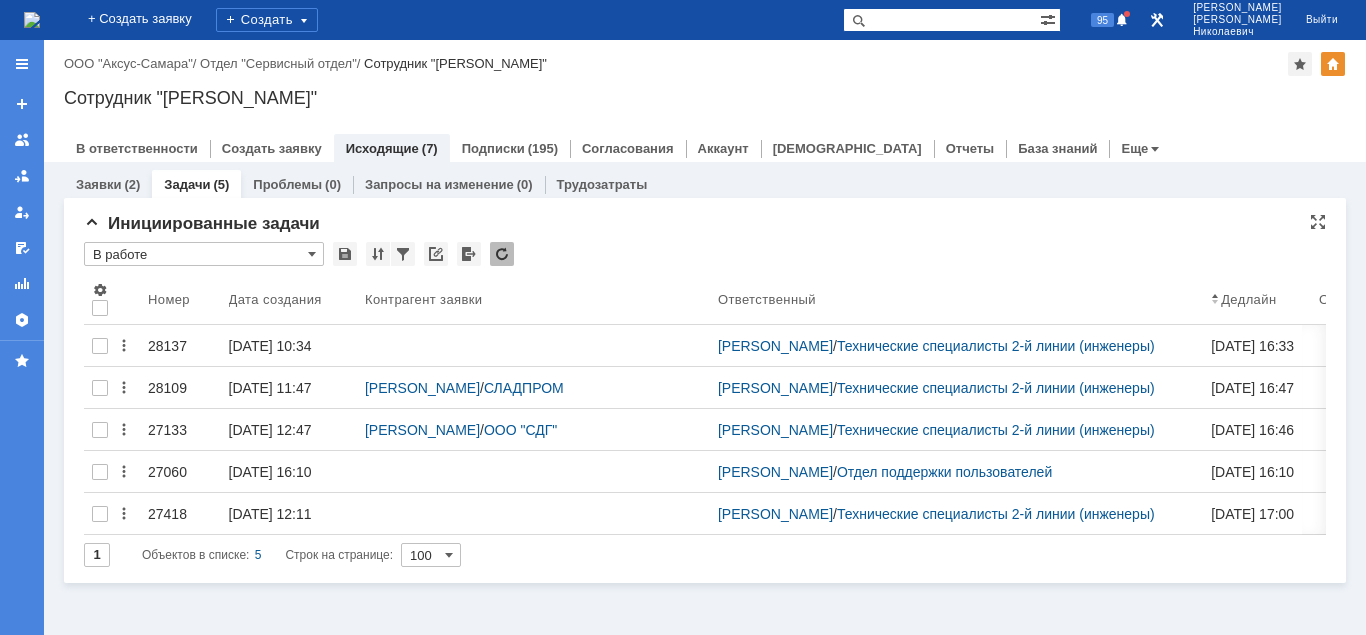 scroll, scrollTop: 0, scrollLeft: 0, axis: both 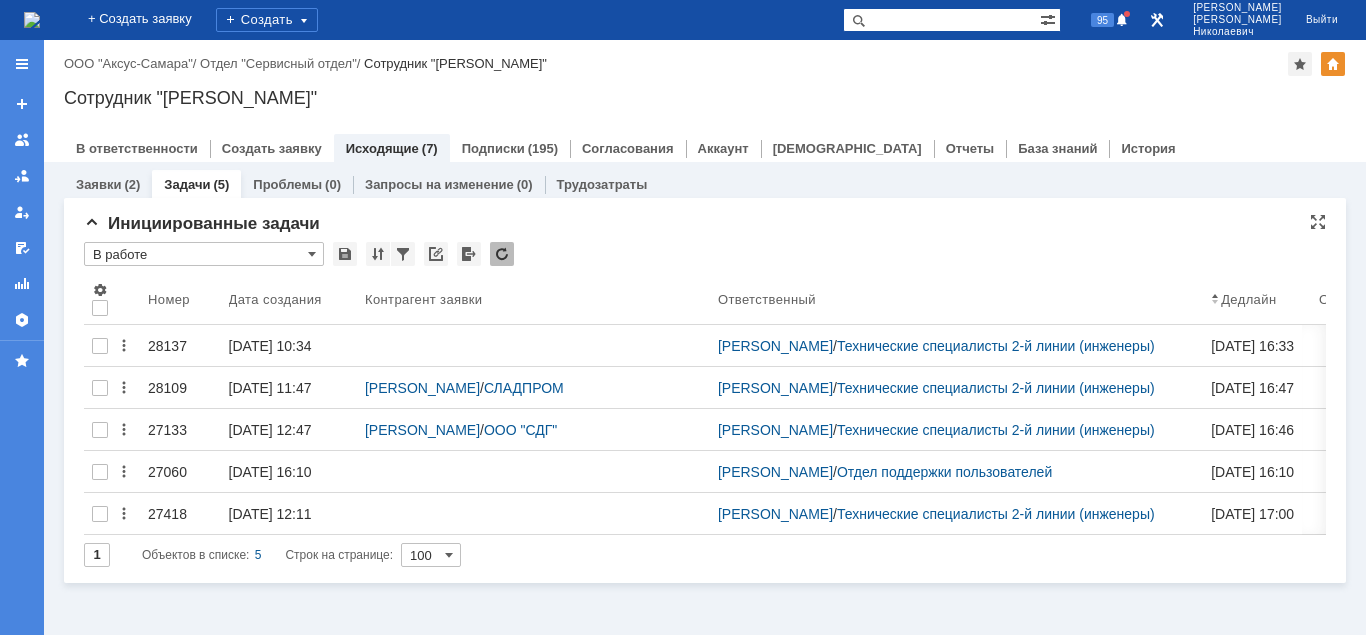 click on "В работе" at bounding box center (204, 254) 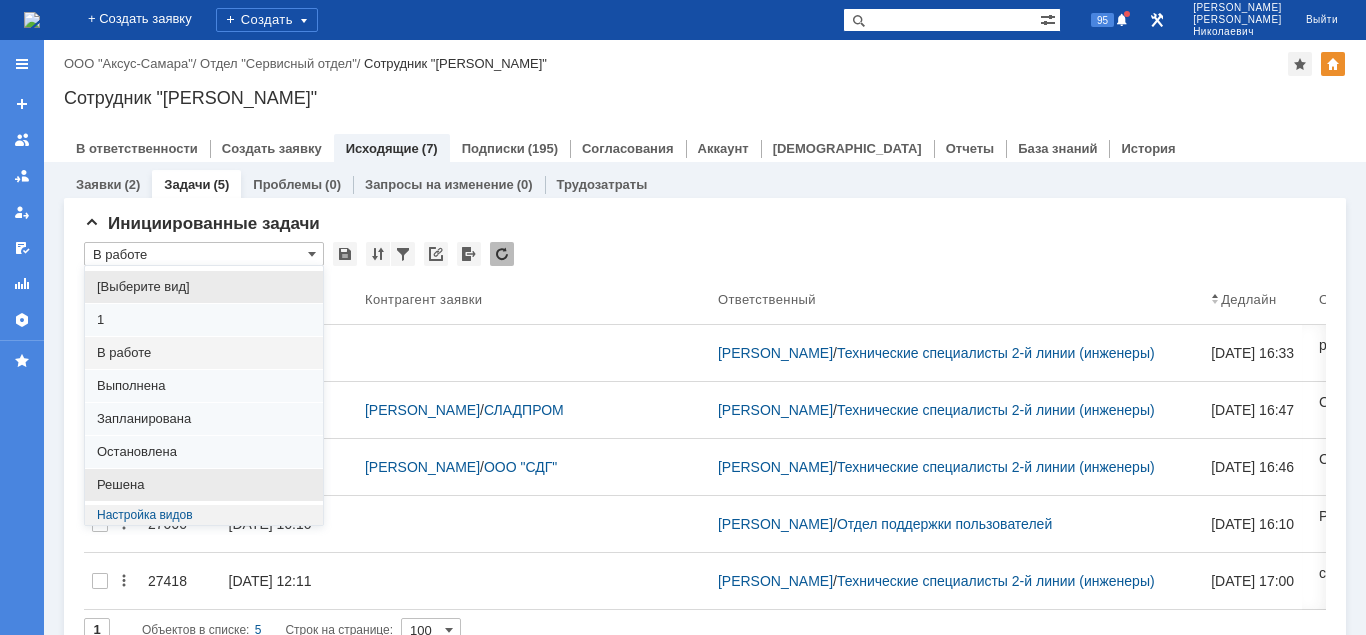 click on "Решена" at bounding box center (204, 485) 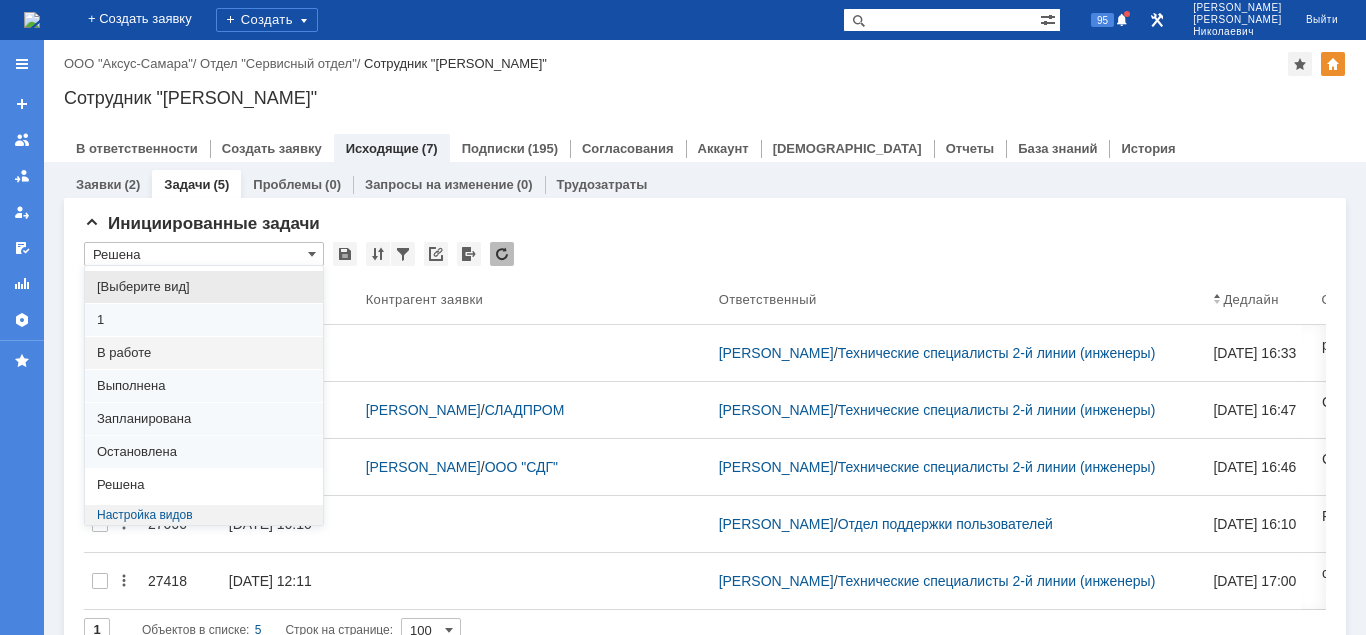 type on "20" 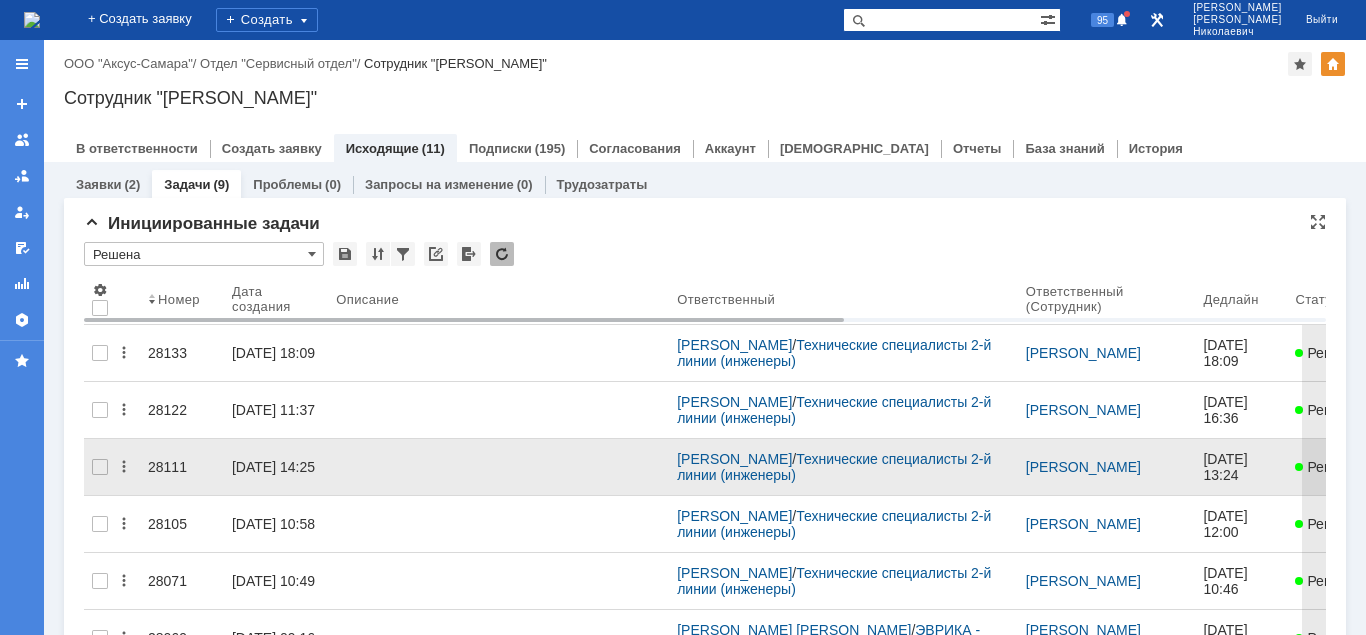 type on "Решена" 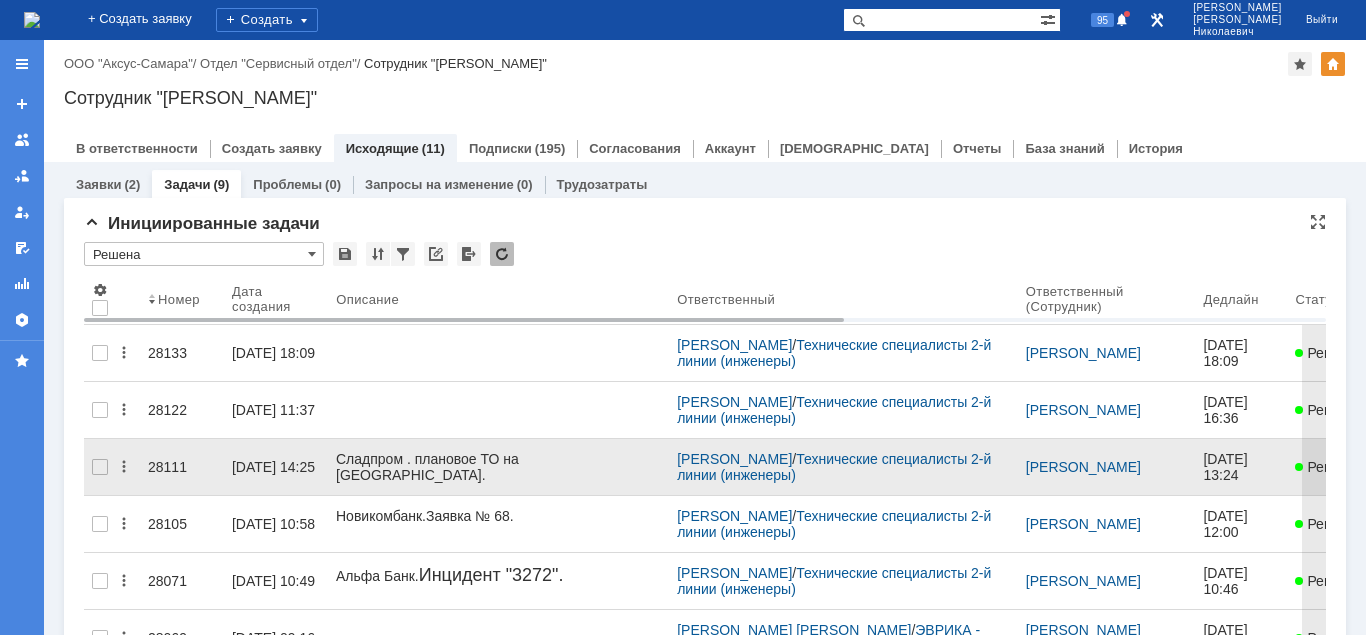scroll, scrollTop: 0, scrollLeft: 0, axis: both 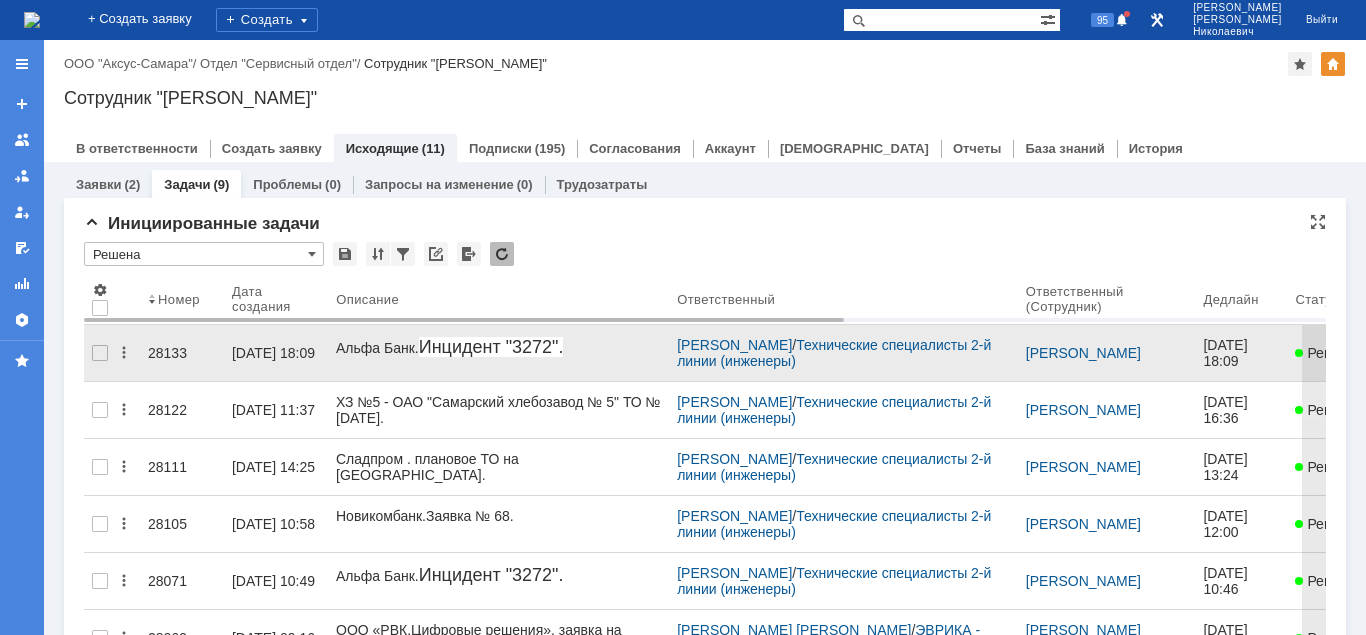 click on "28133" at bounding box center (182, 353) 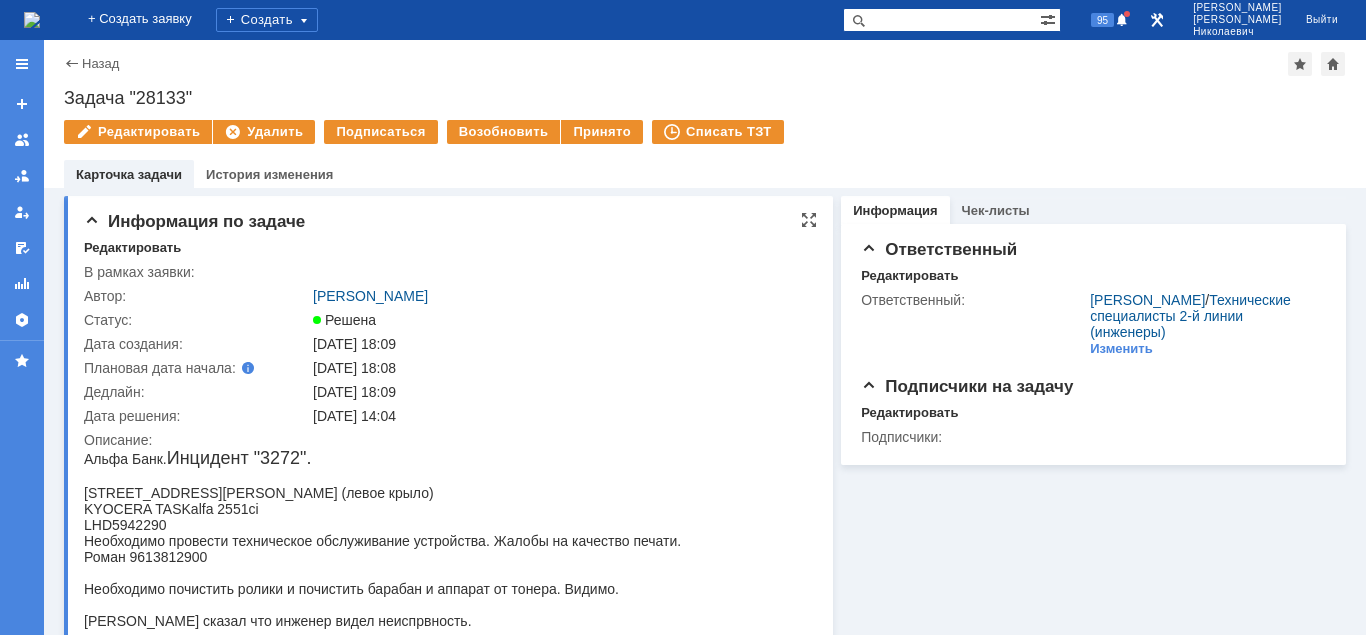 scroll, scrollTop: 0, scrollLeft: 0, axis: both 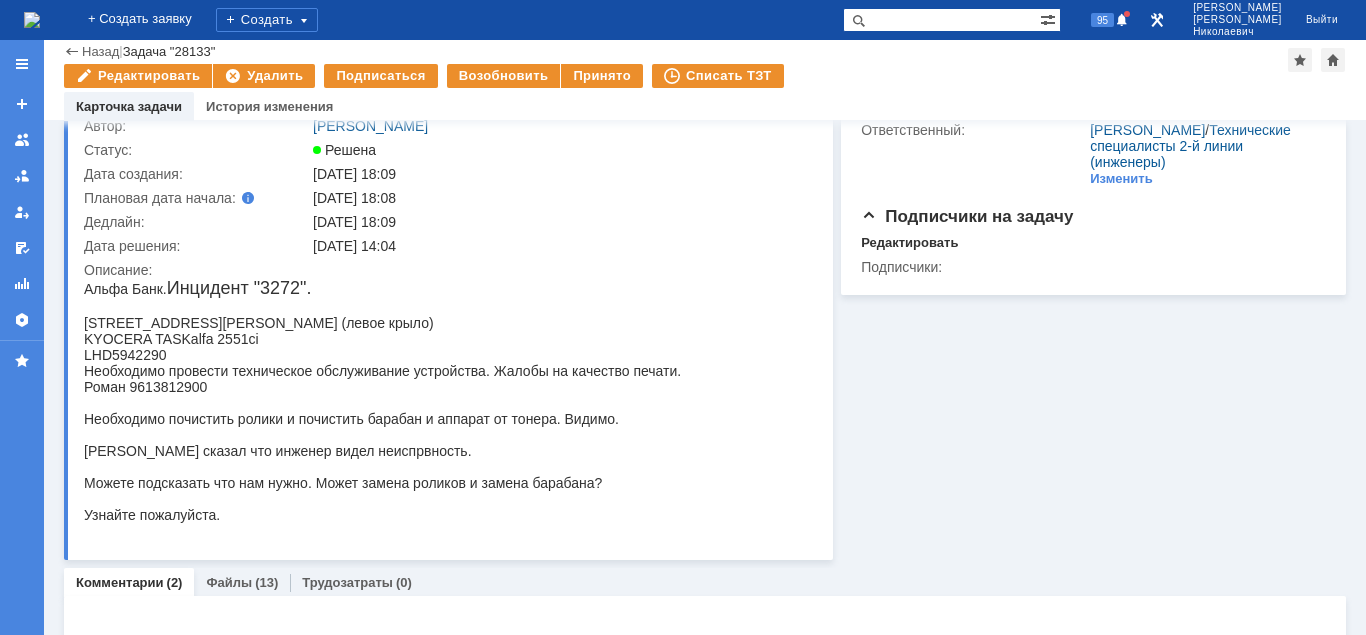 drag, startPoint x: 173, startPoint y: 289, endPoint x: 319, endPoint y: 295, distance: 146.12323 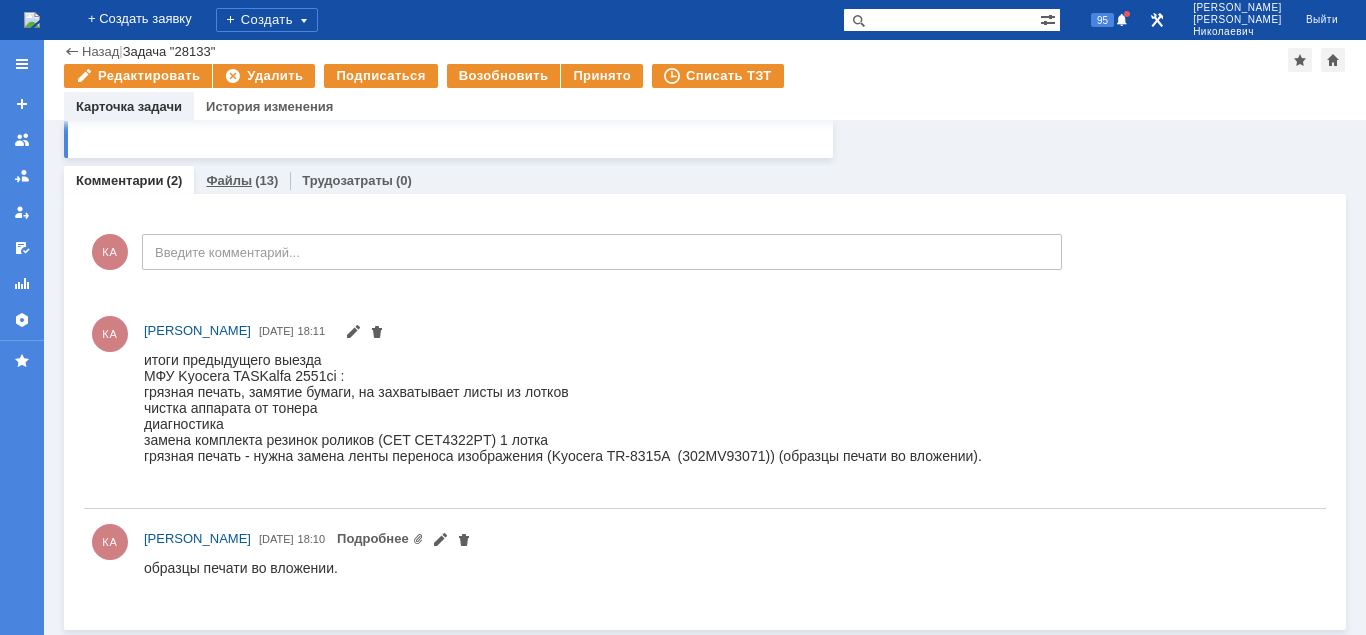 click on "Файлы" at bounding box center (229, 180) 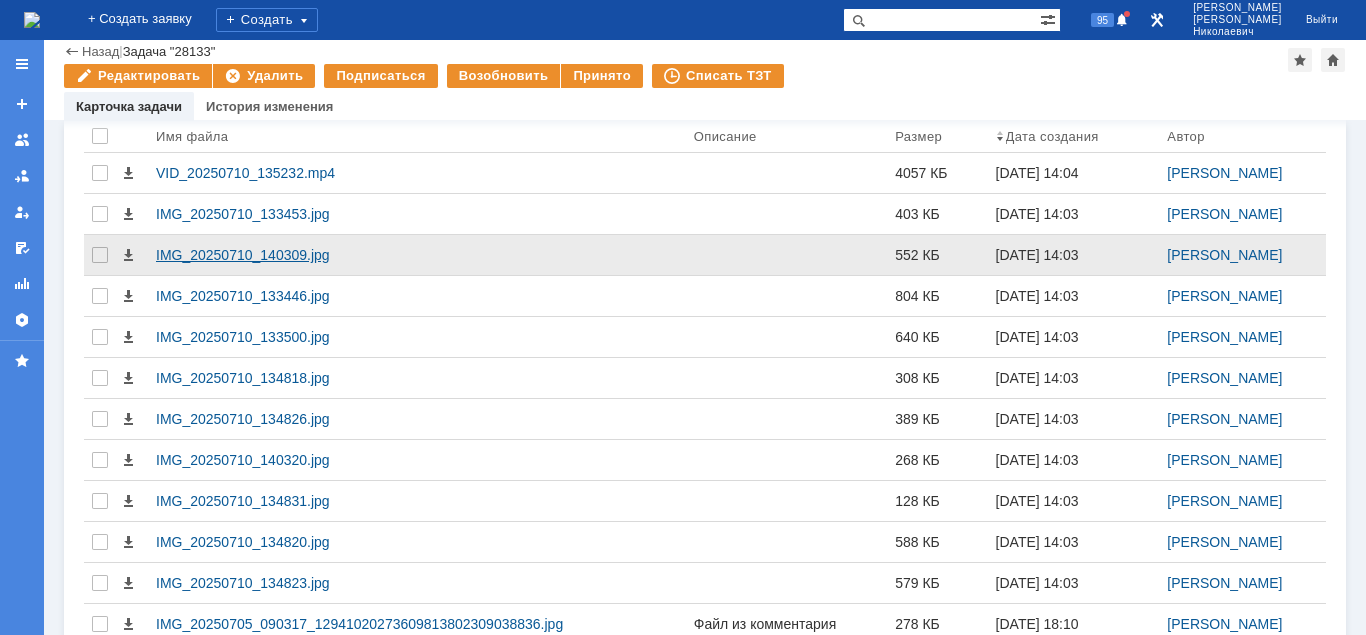 scroll, scrollTop: 630, scrollLeft: 0, axis: vertical 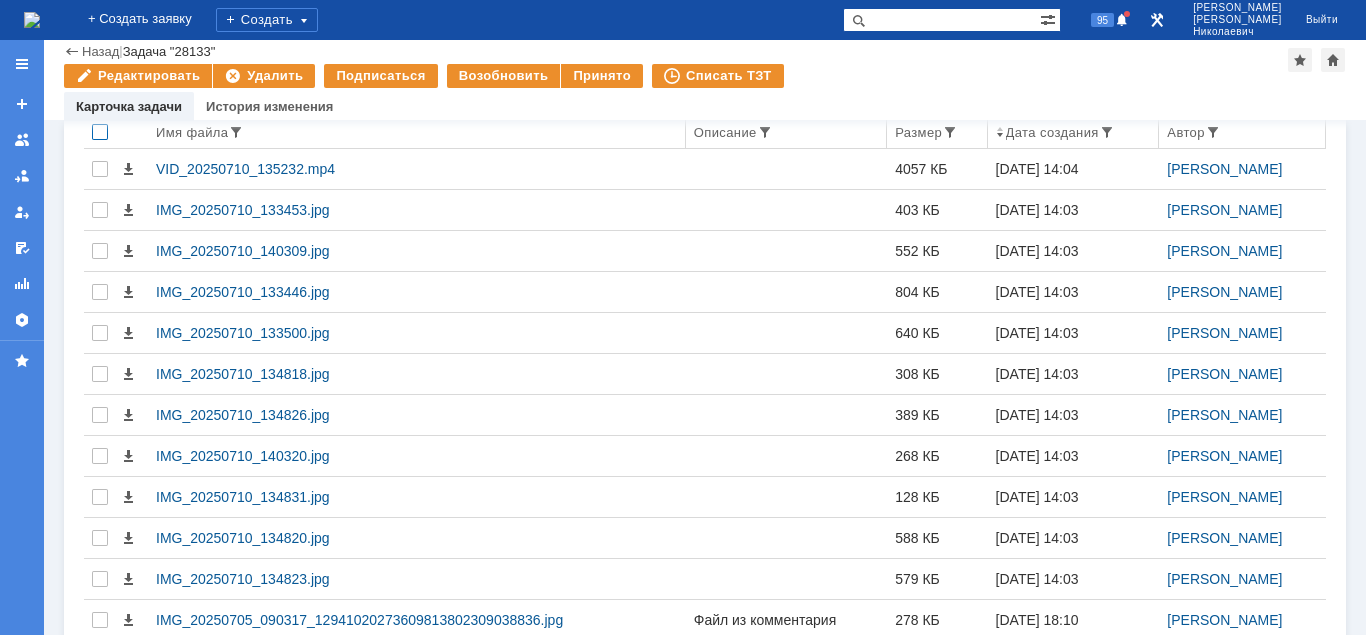 click at bounding box center (100, 132) 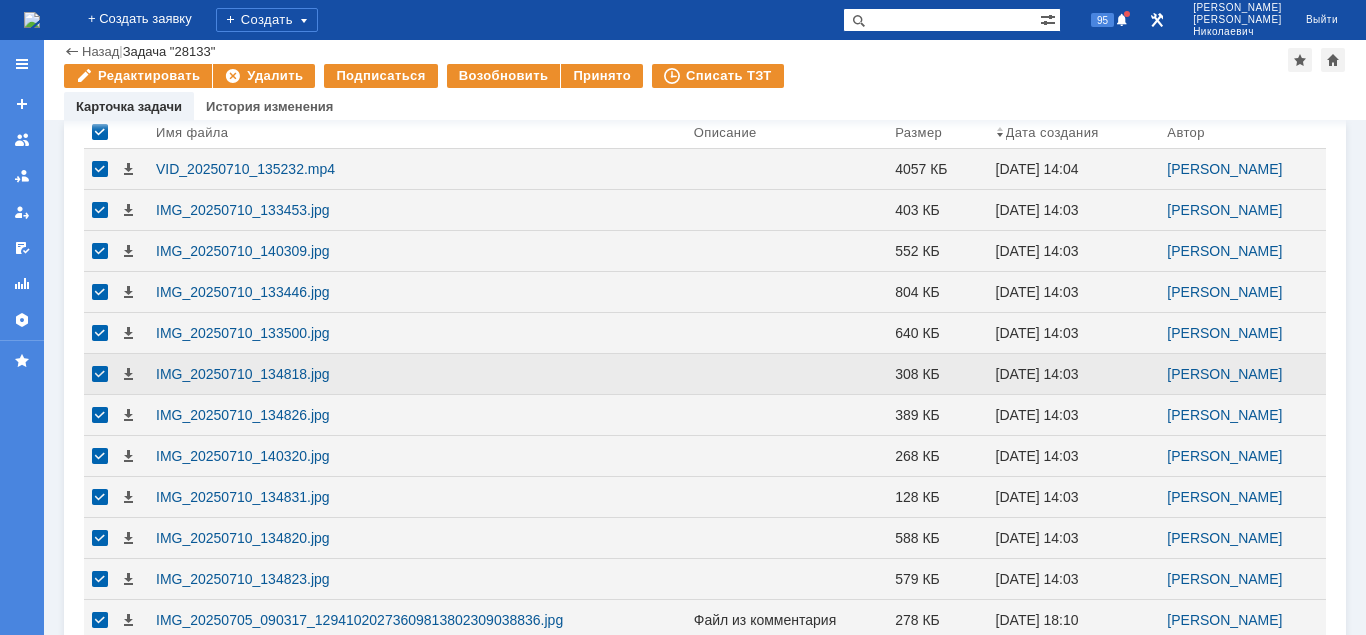 scroll, scrollTop: 774, scrollLeft: 0, axis: vertical 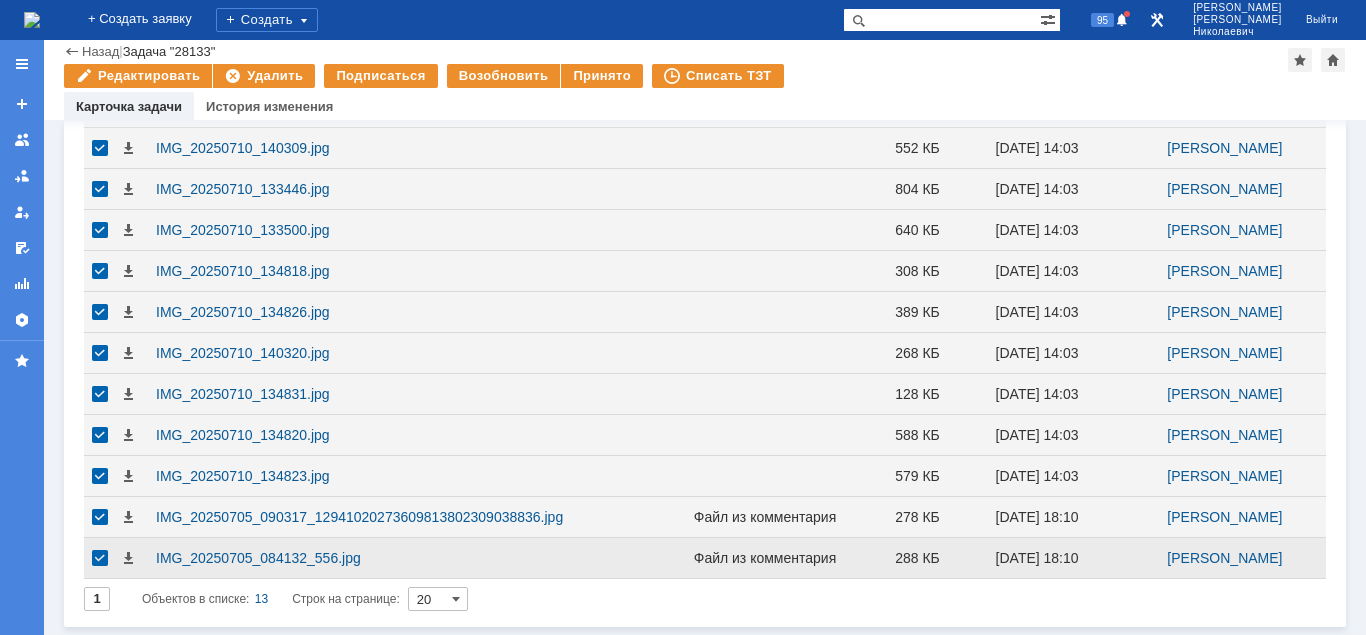 drag, startPoint x: 99, startPoint y: 517, endPoint x: 101, endPoint y: 559, distance: 42.047592 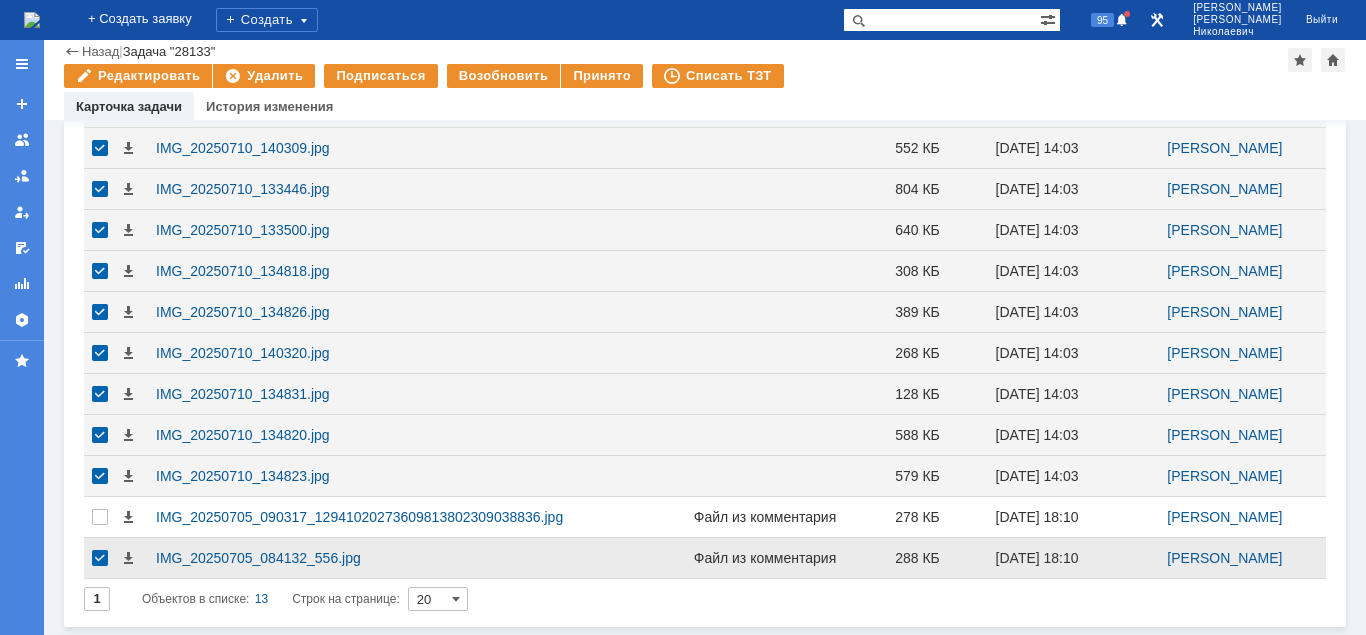 click at bounding box center [100, 66] 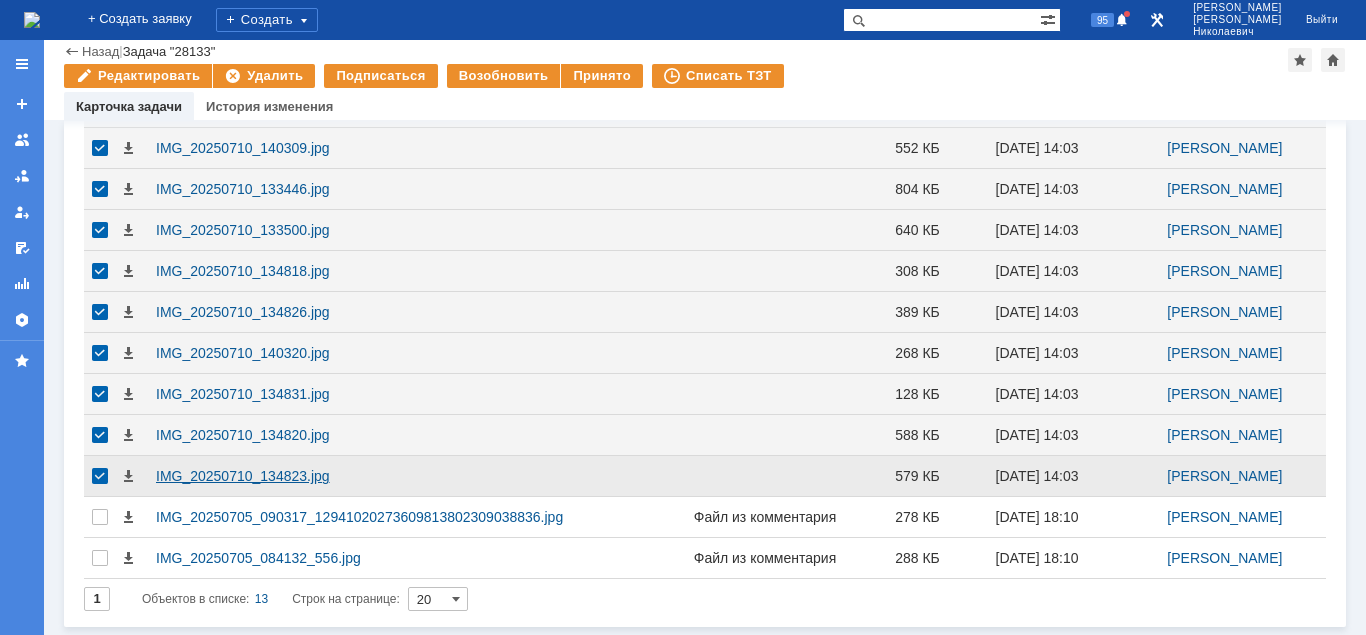 scroll 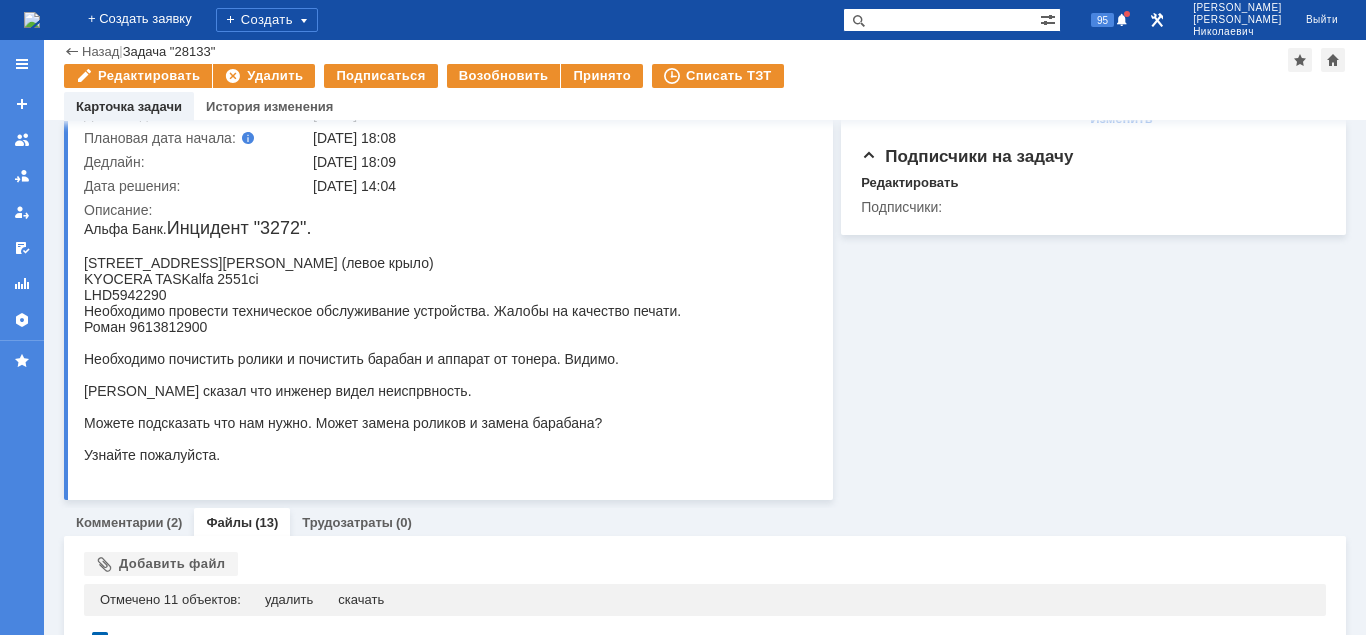drag, startPoint x: 357, startPoint y: 603, endPoint x: 449, endPoint y: 542, distance: 110.38569 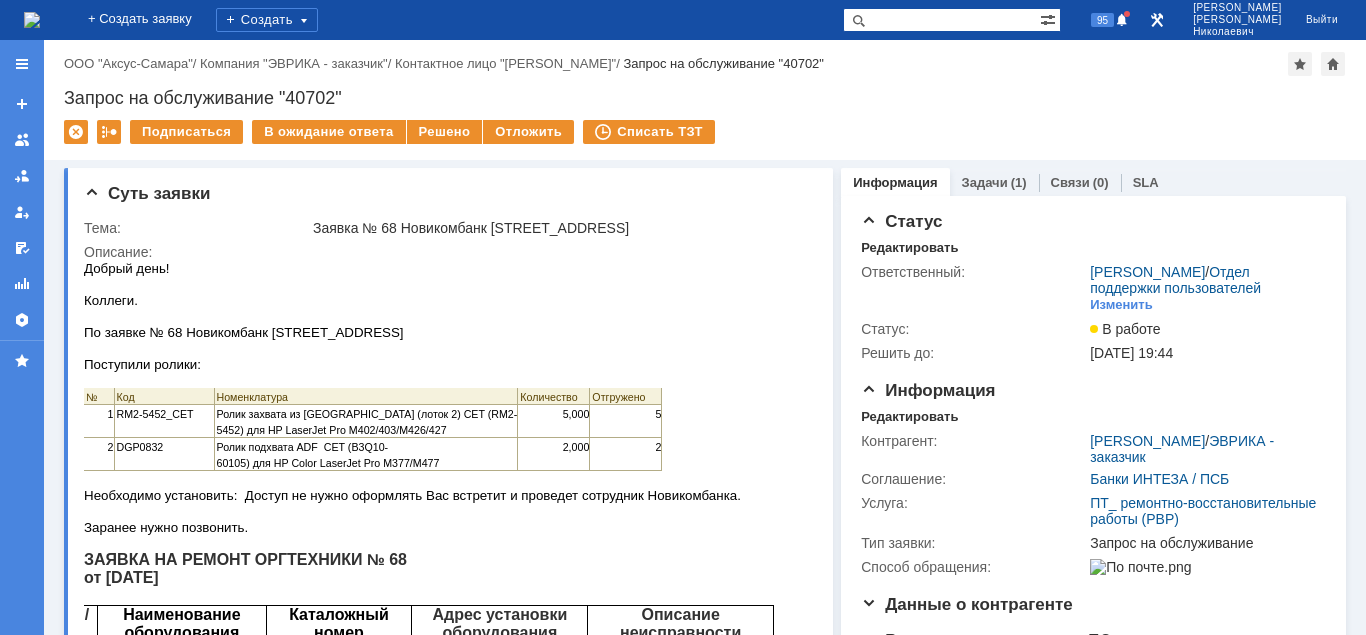 scroll, scrollTop: 0, scrollLeft: 0, axis: both 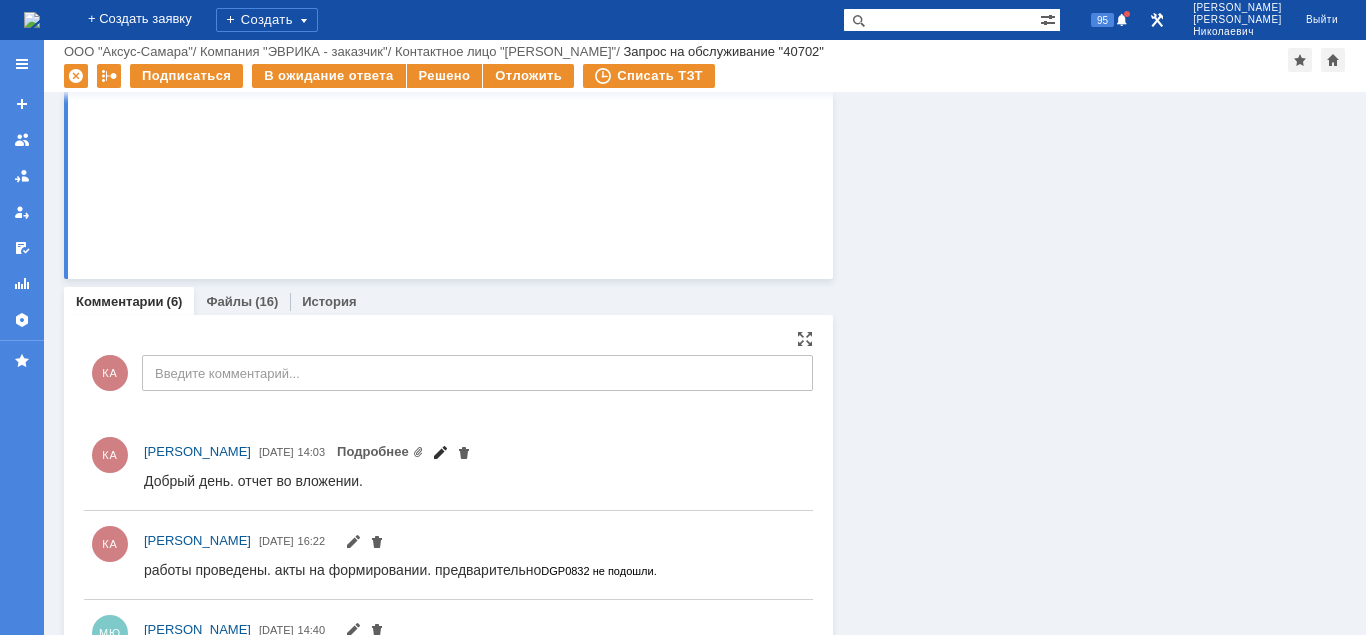 click at bounding box center [440, 455] 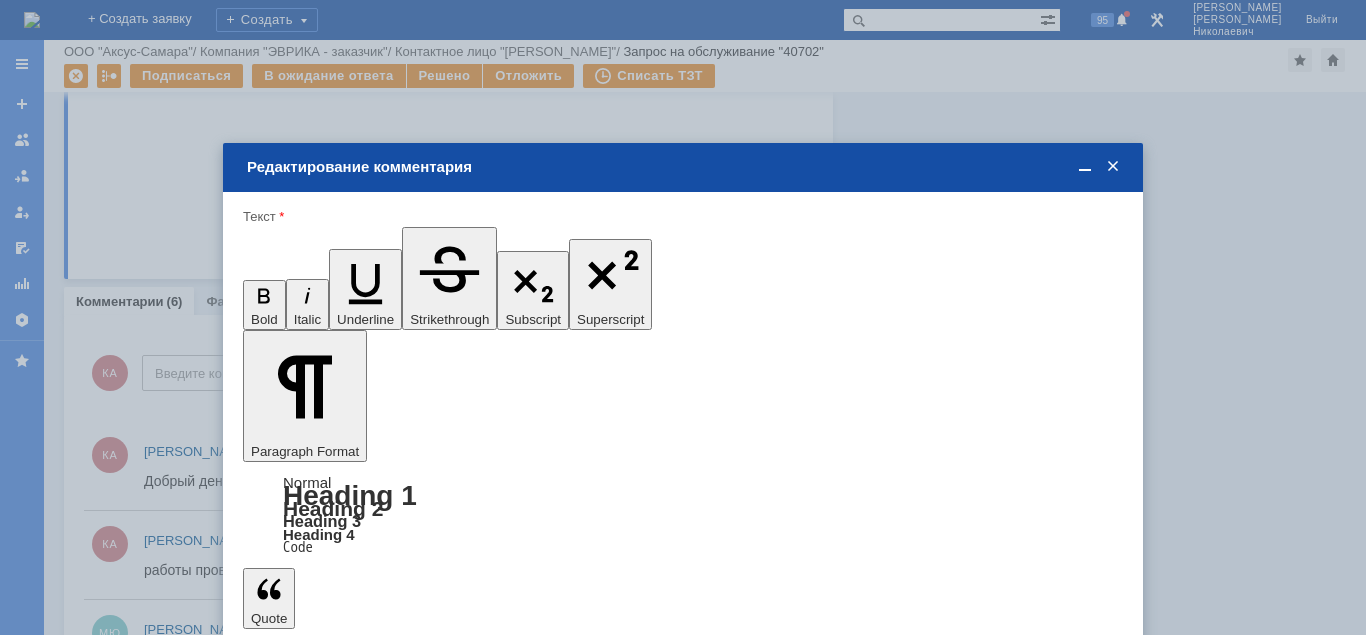 scroll, scrollTop: 0, scrollLeft: 0, axis: both 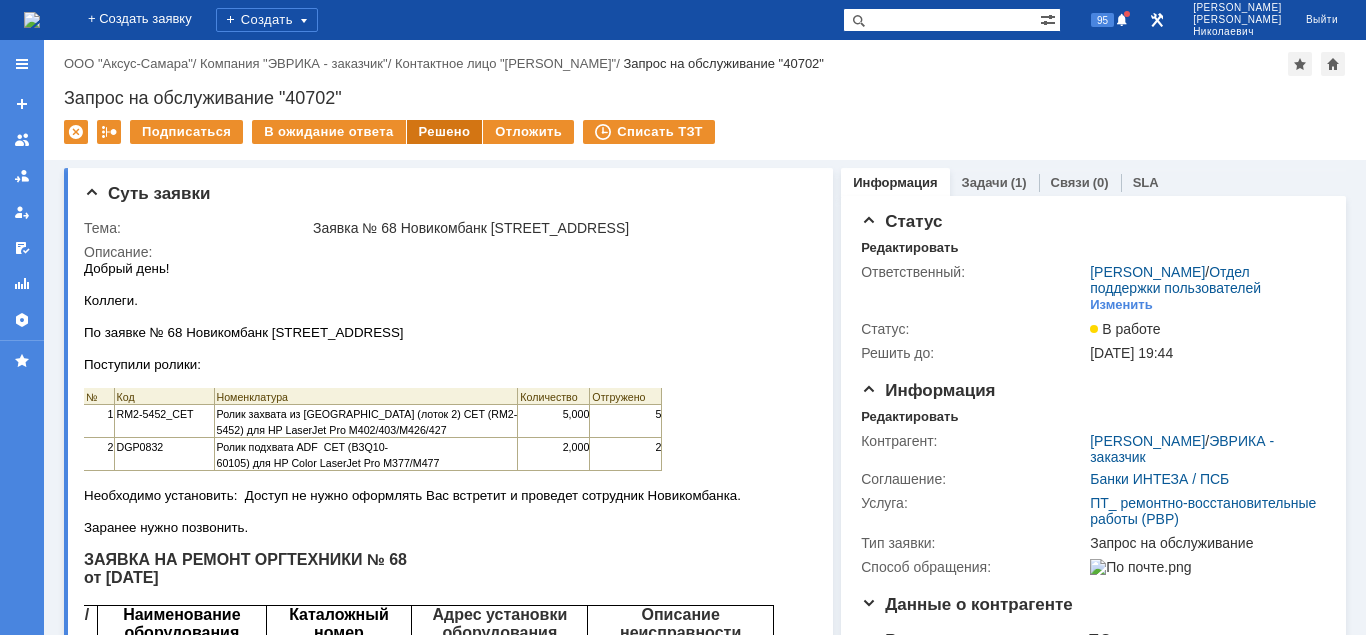 click on "Решено" at bounding box center [445, 132] 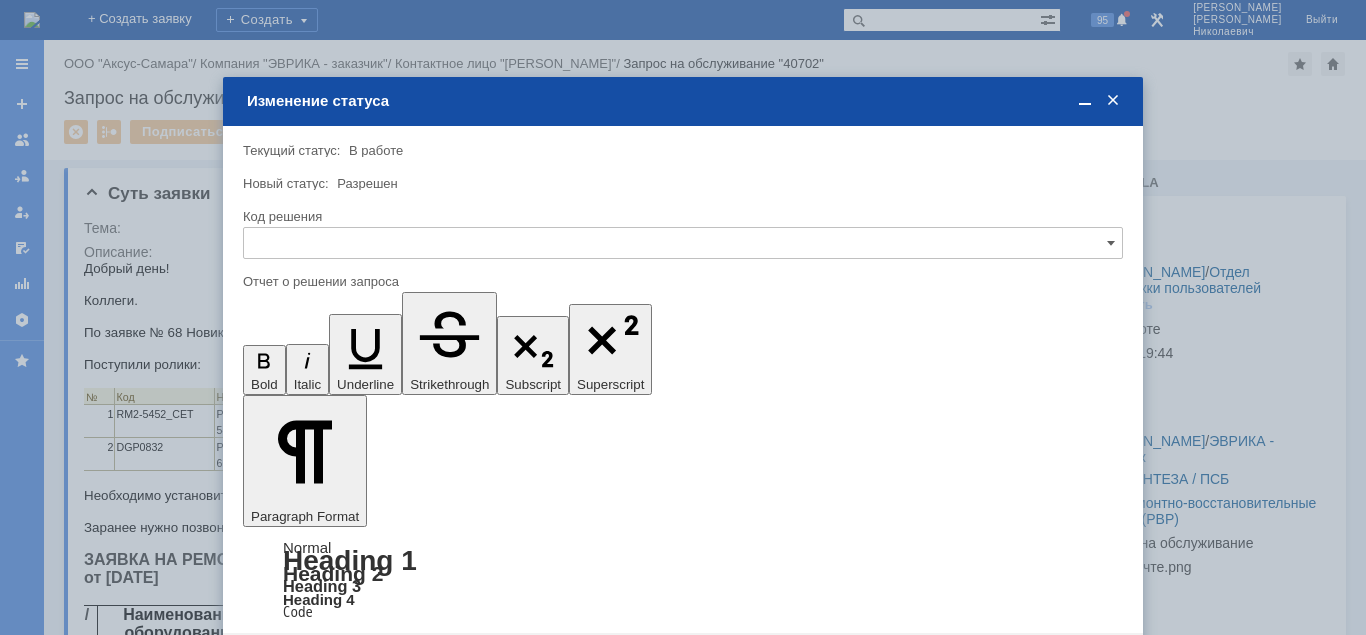 scroll, scrollTop: 0, scrollLeft: 0, axis: both 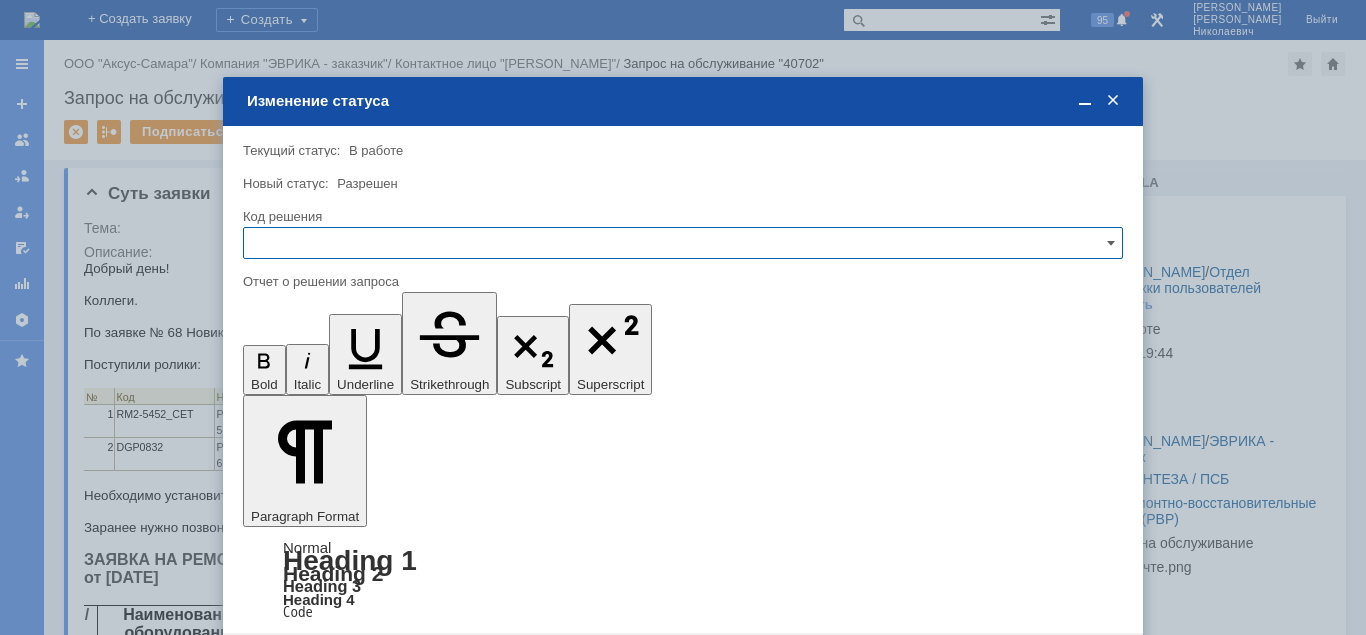 click at bounding box center (683, 243) 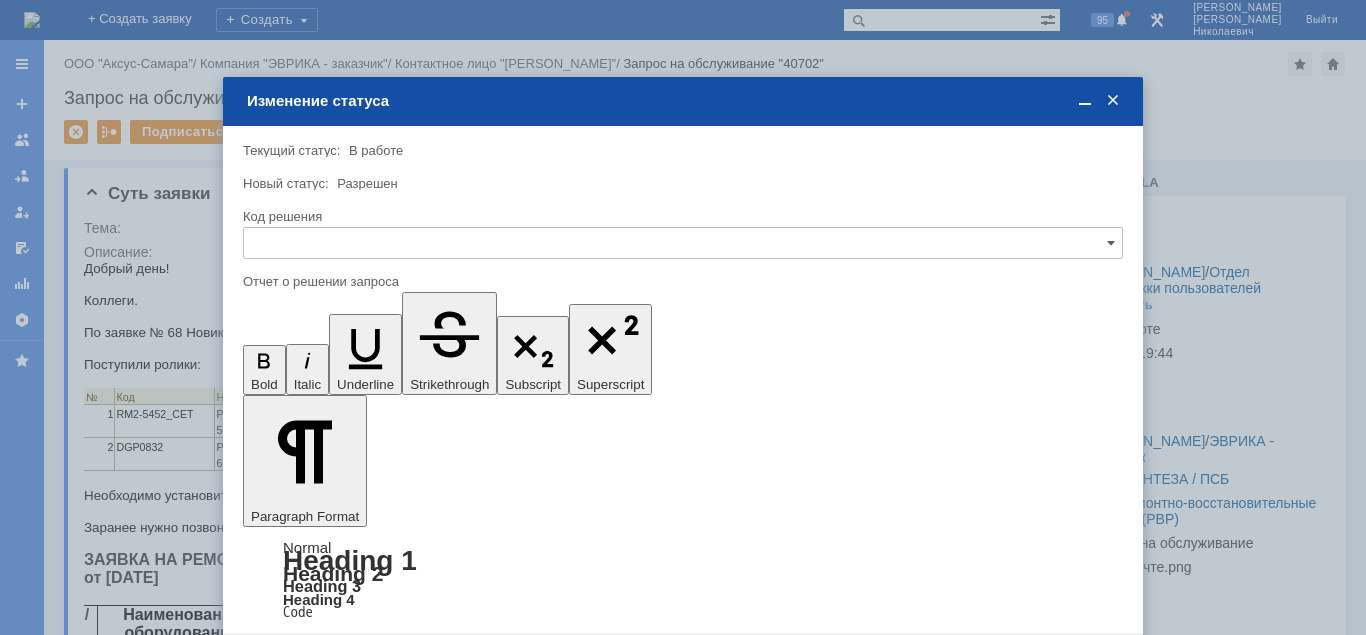 click on "Решено" at bounding box center (683, 379) 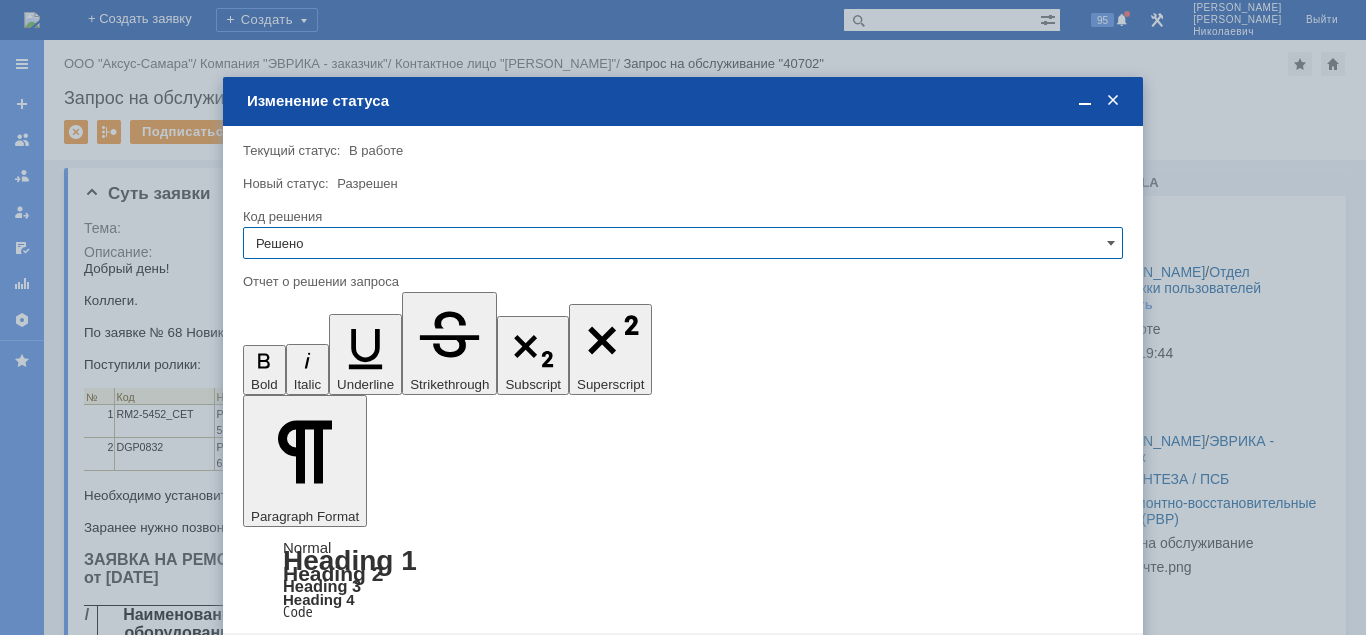 type on "Решено" 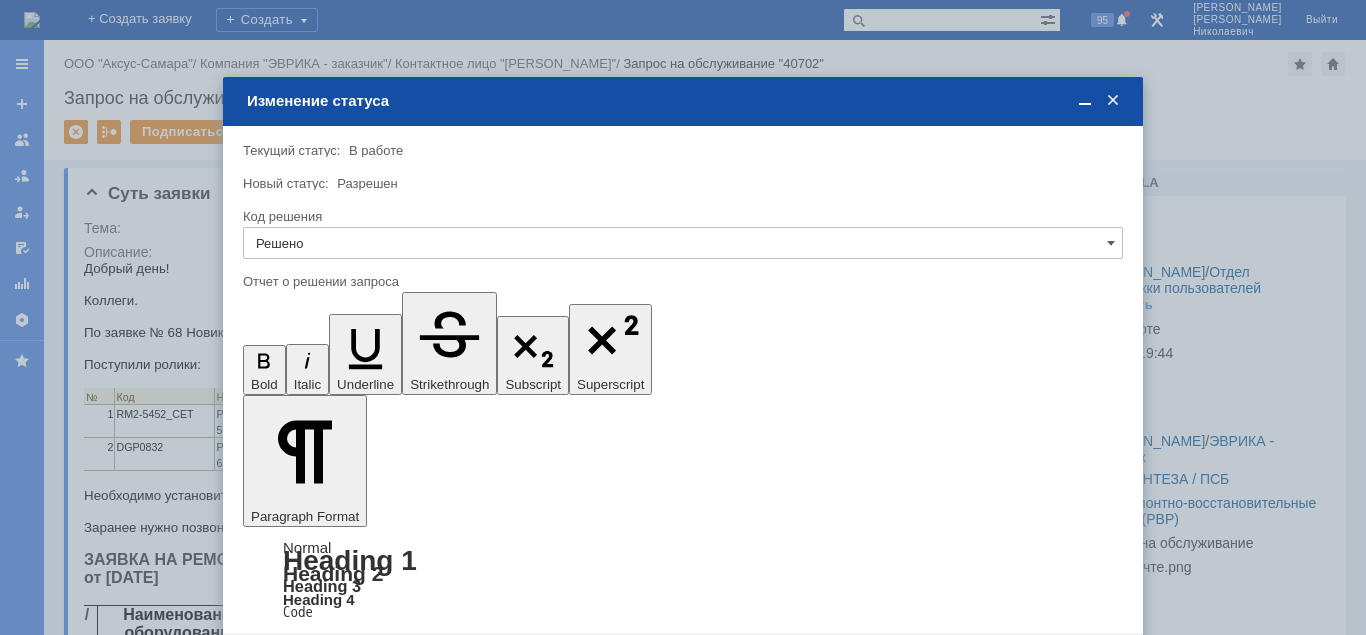 click on "Сохранить" at bounding box center [303, 665] 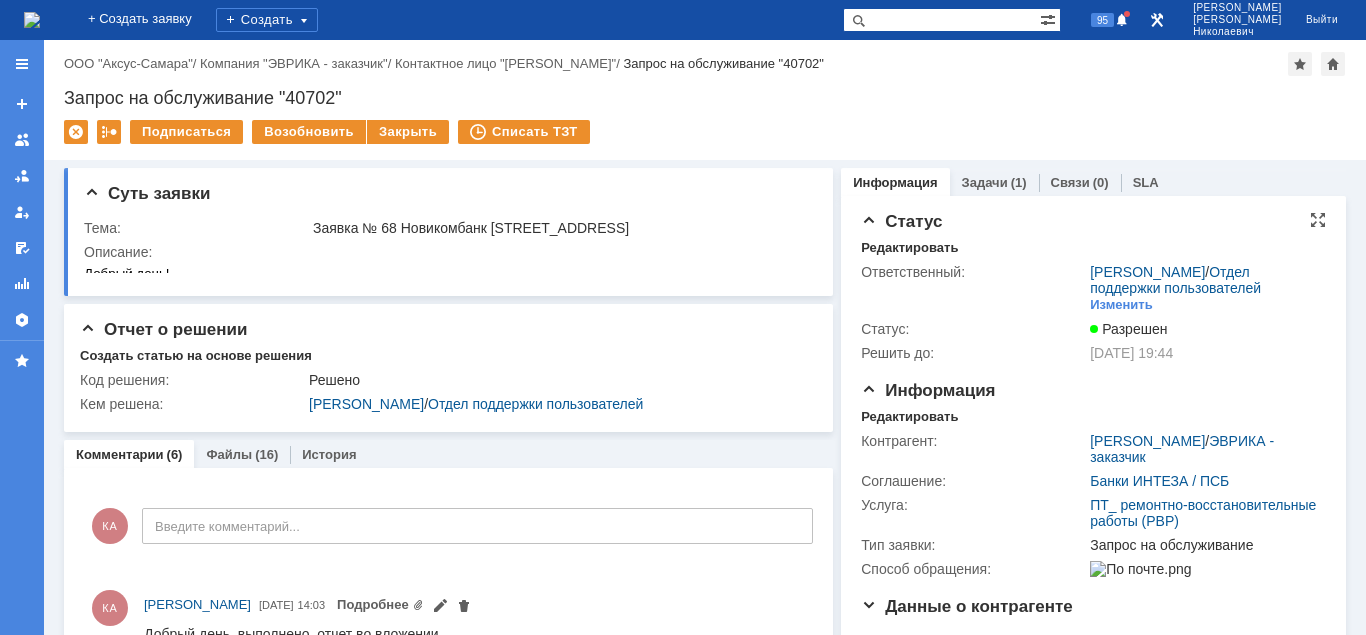 scroll, scrollTop: 0, scrollLeft: 0, axis: both 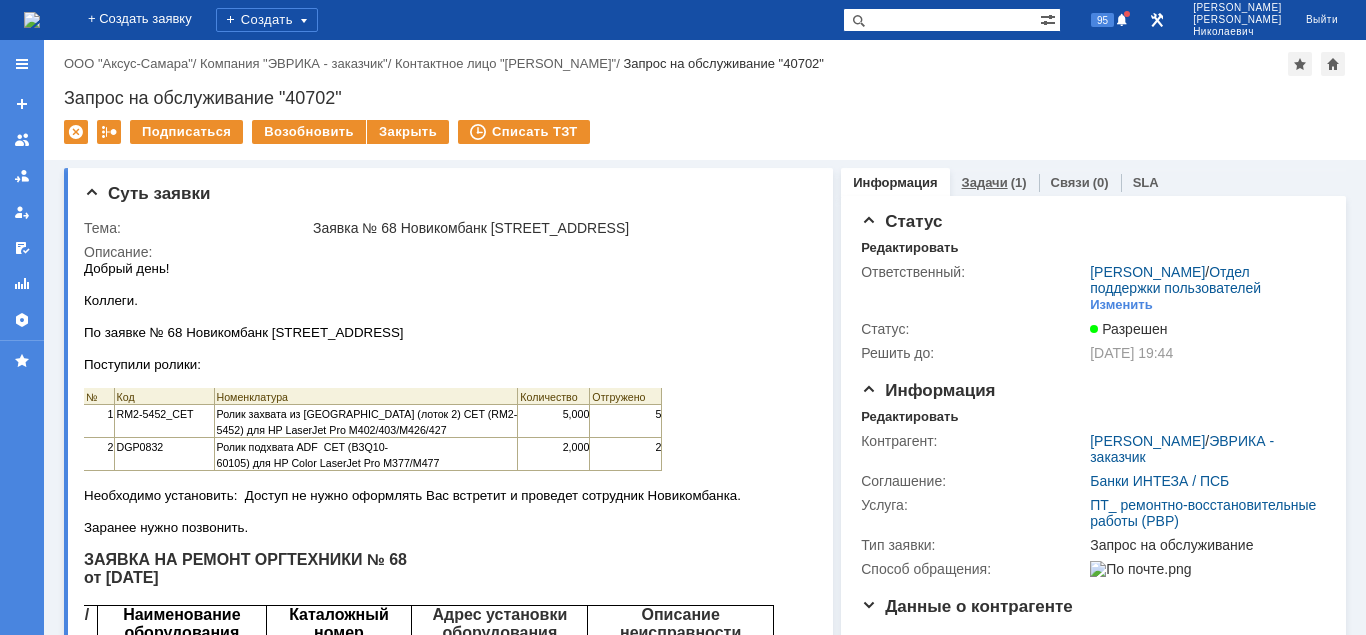 click on "Задачи" at bounding box center (985, 182) 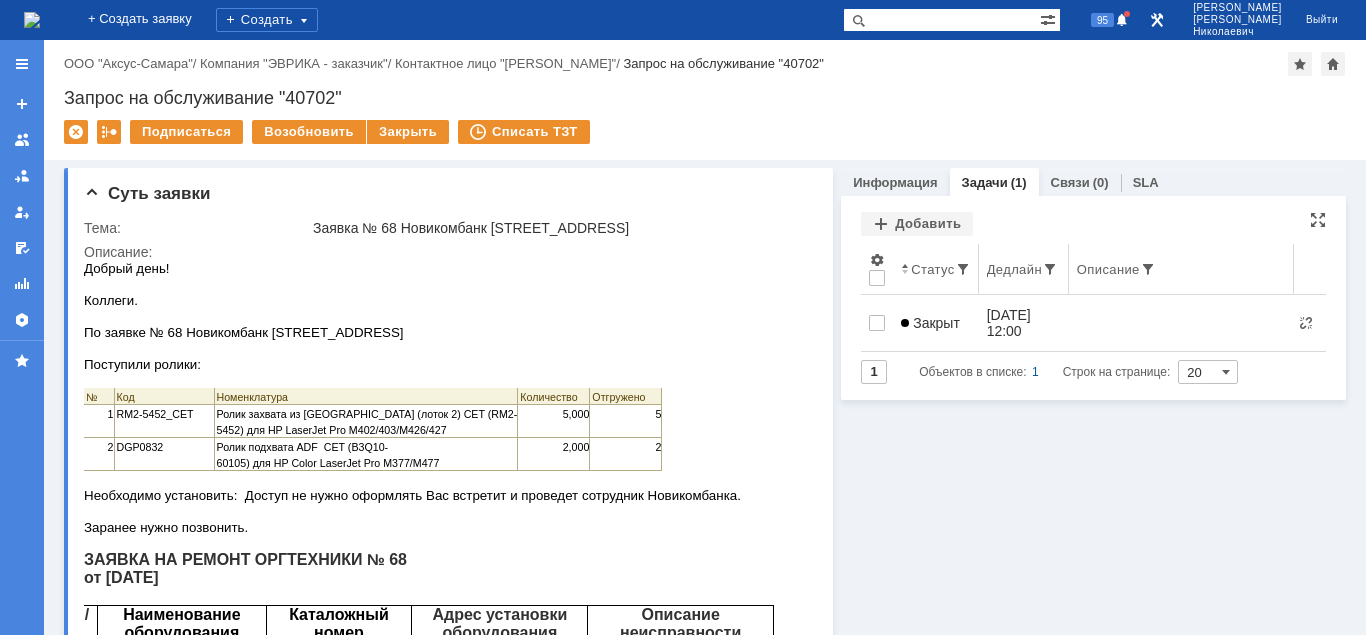 scroll, scrollTop: 0, scrollLeft: 0, axis: both 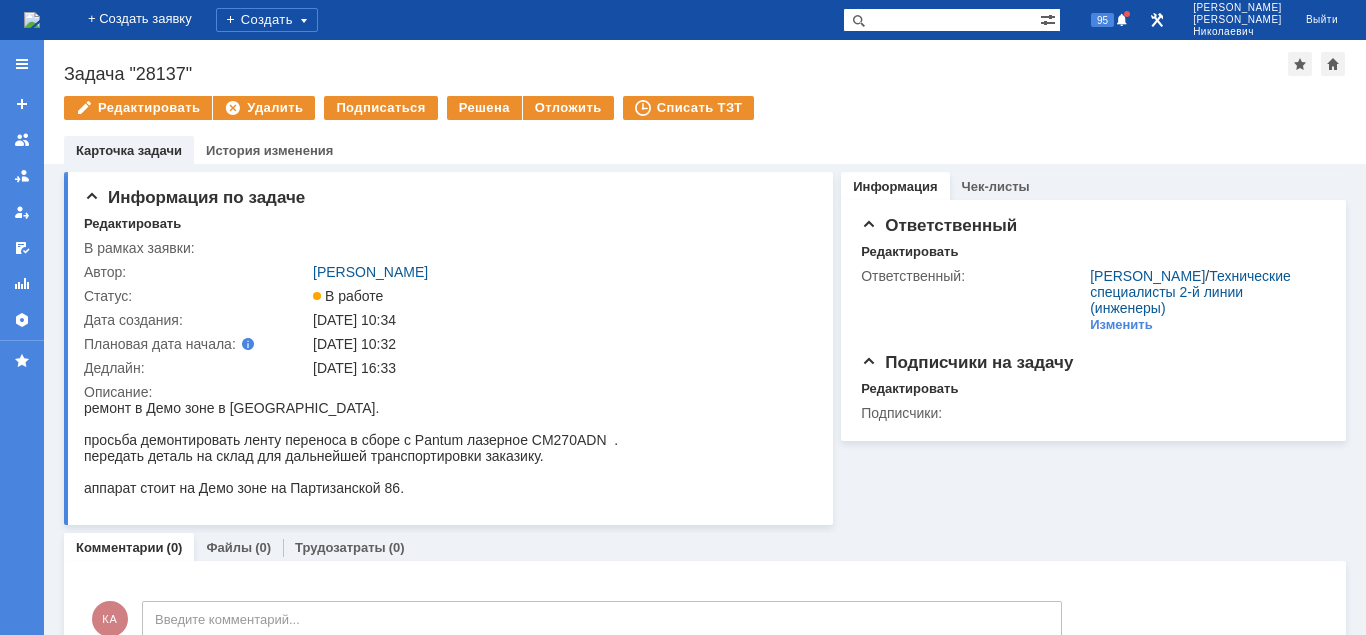 click at bounding box center [22, 64] 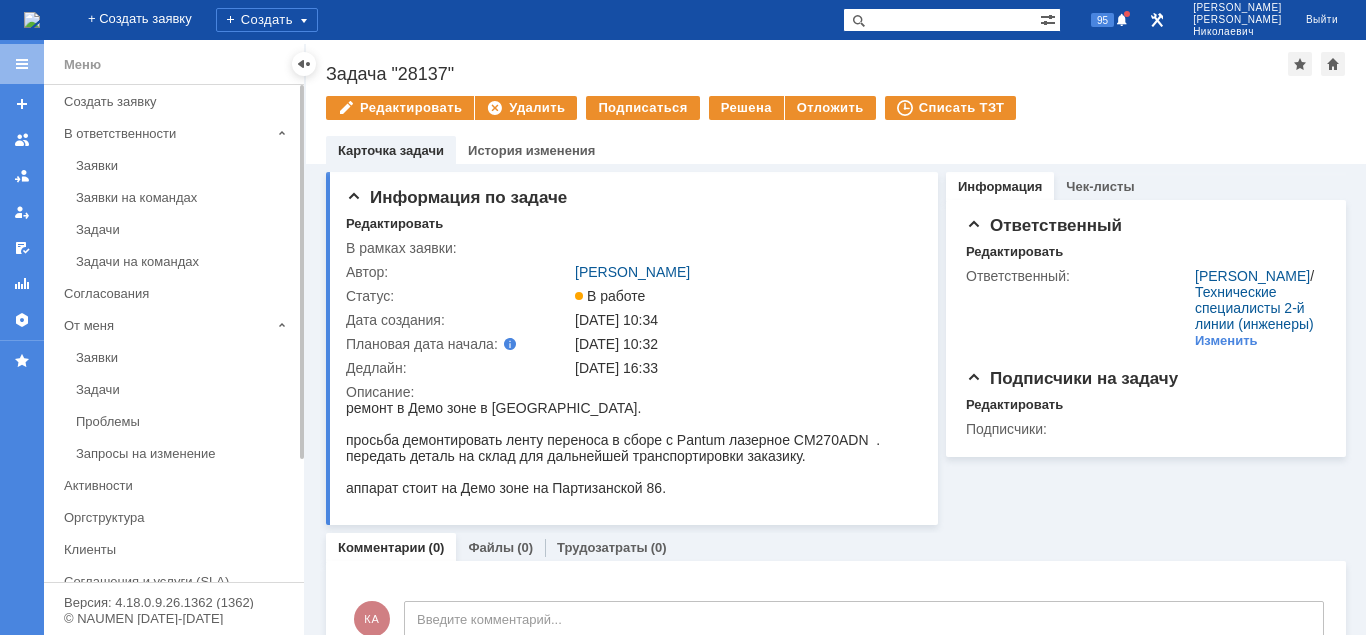 click on "Задачи" at bounding box center (184, 389) 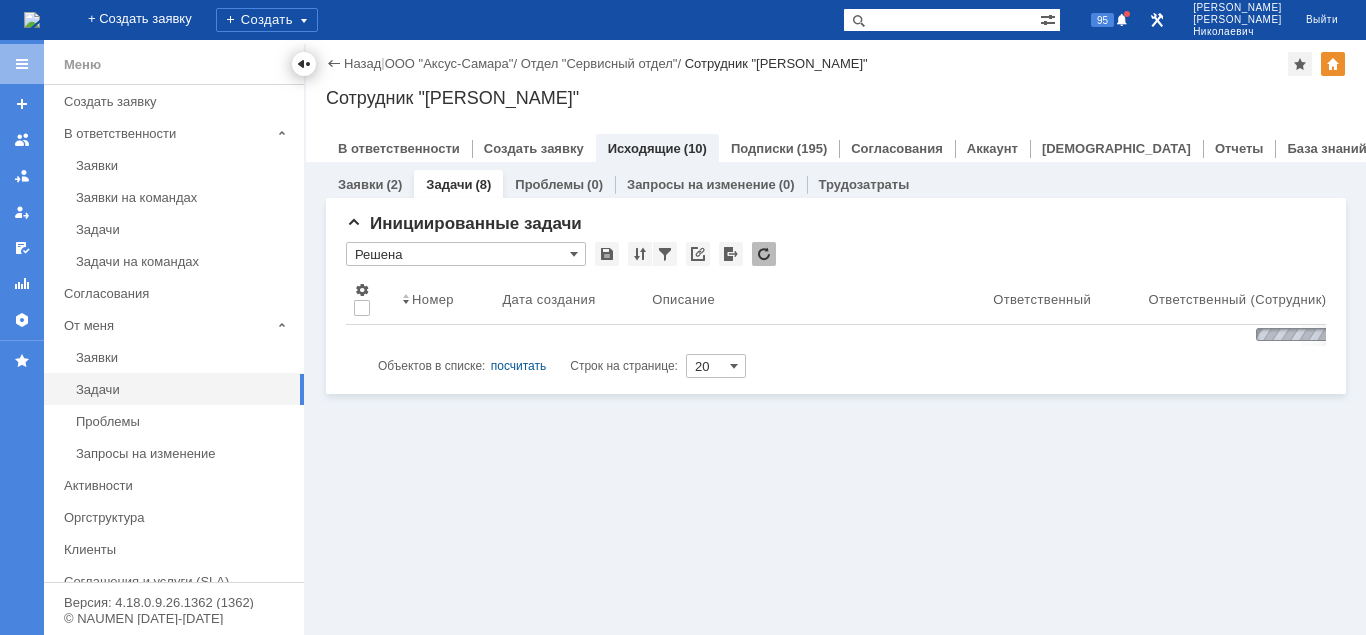 click at bounding box center [304, 64] 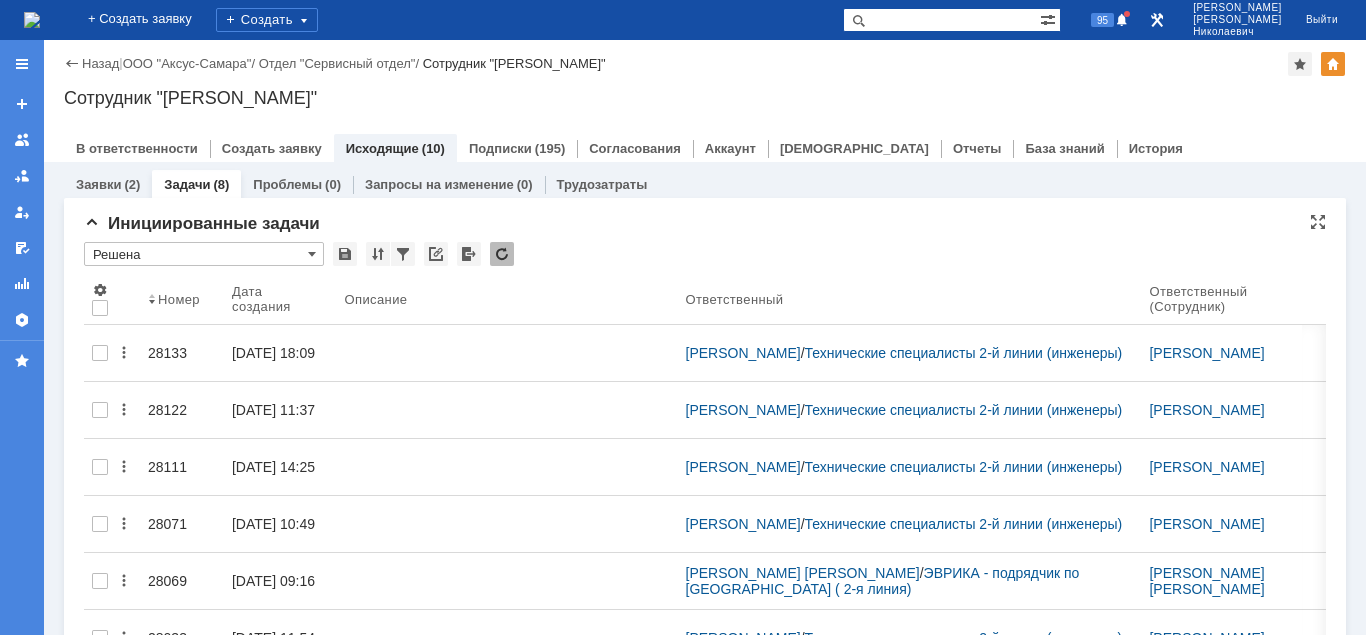 scroll, scrollTop: 0, scrollLeft: 0, axis: both 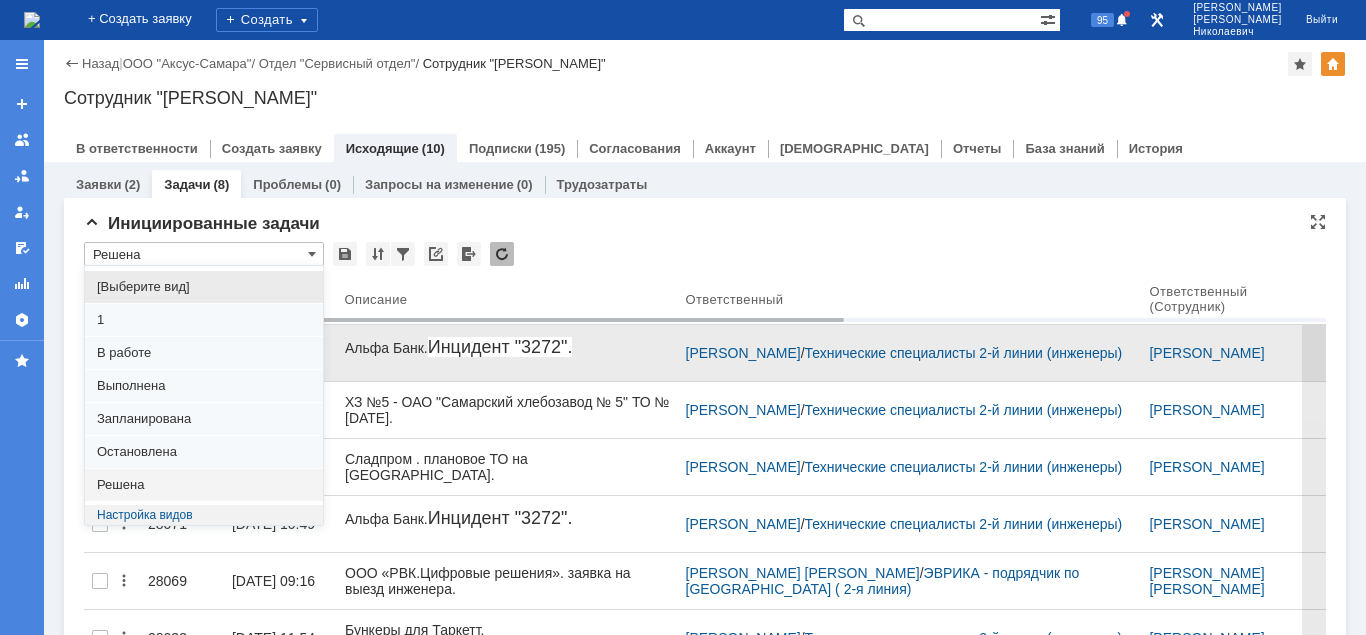 click on "В работе" at bounding box center [204, 353] 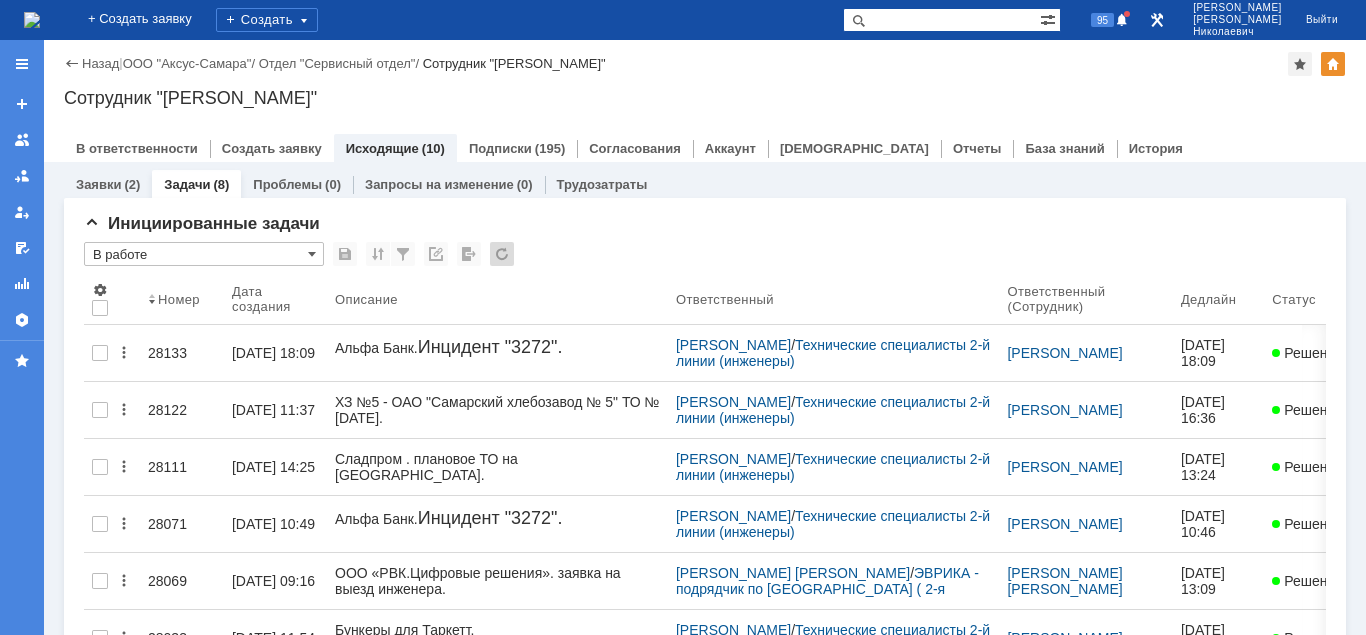 type on "100" 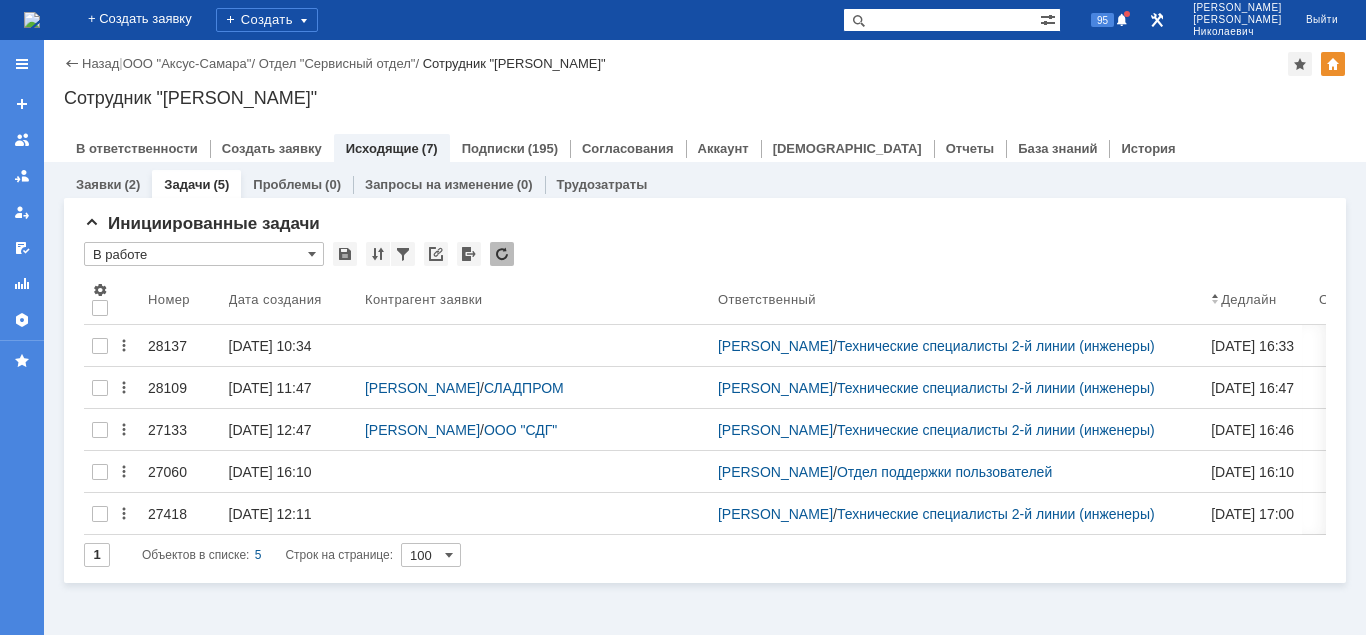 type on "В работе" 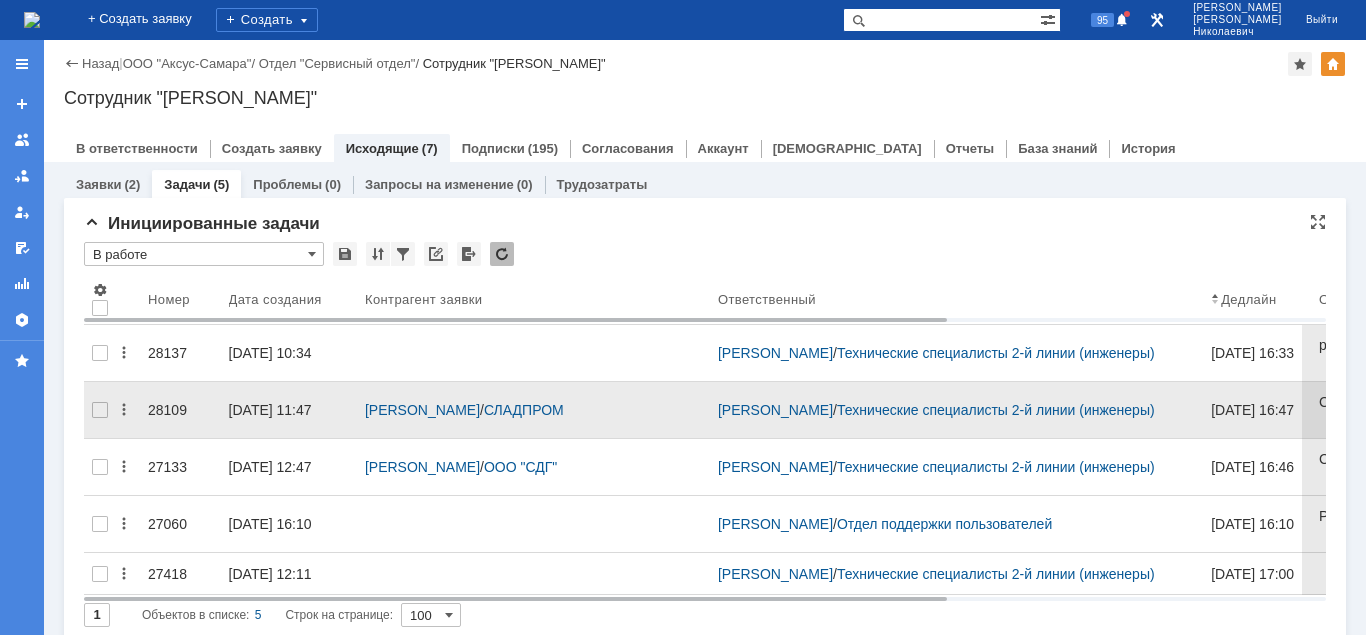 scroll, scrollTop: 0, scrollLeft: 0, axis: both 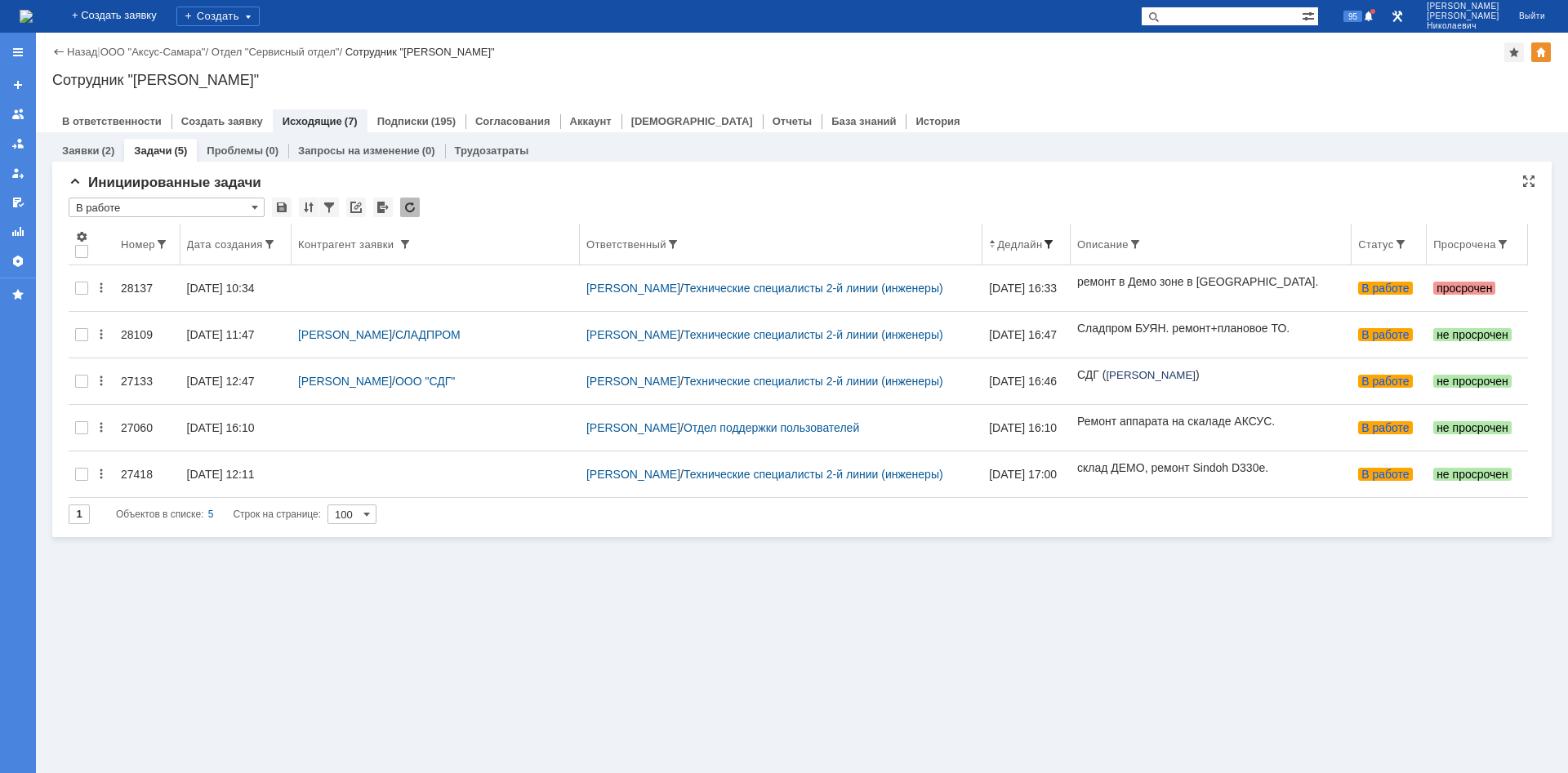 click at bounding box center [1049, 244] 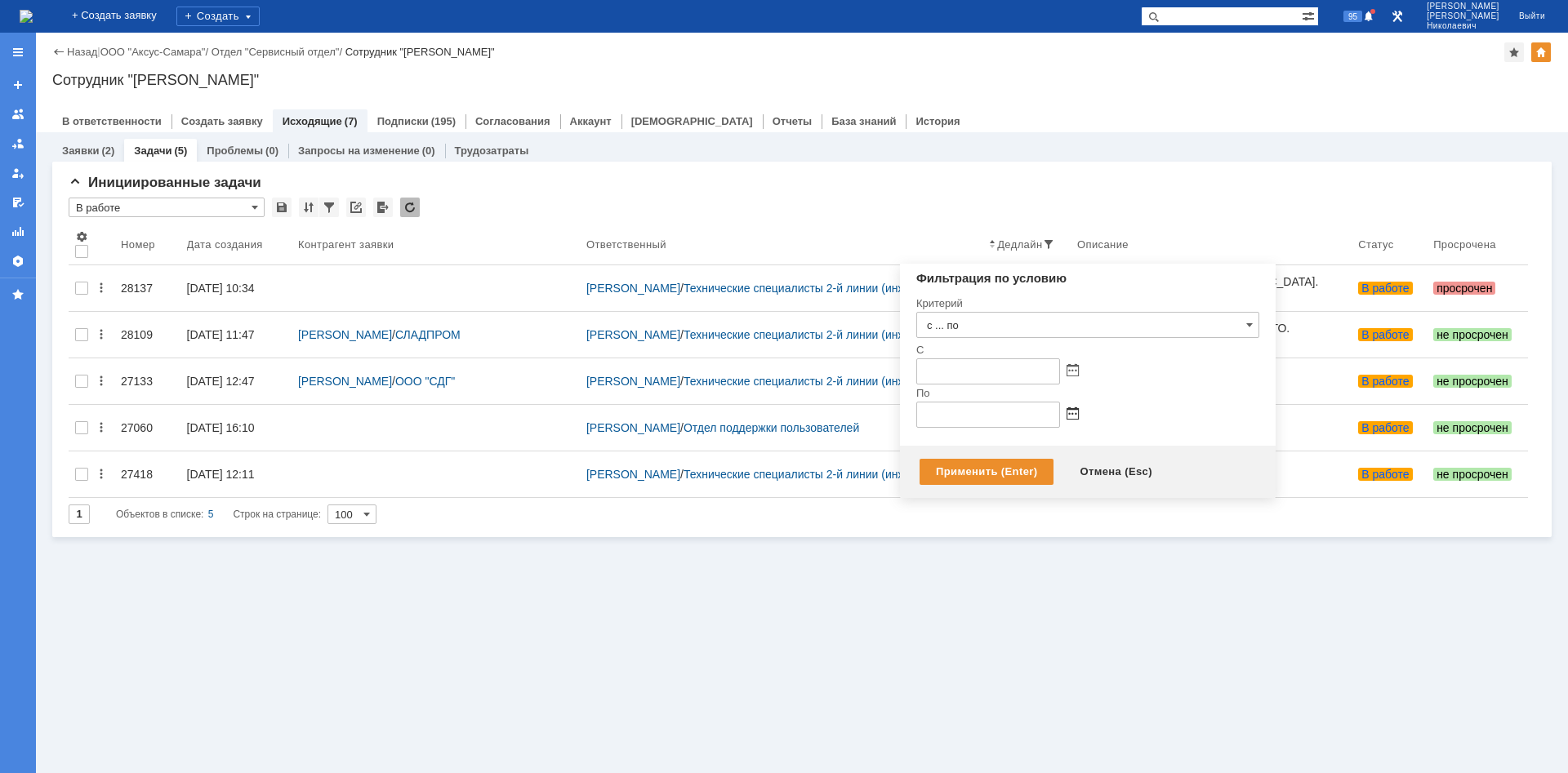 click at bounding box center (1072, 371) 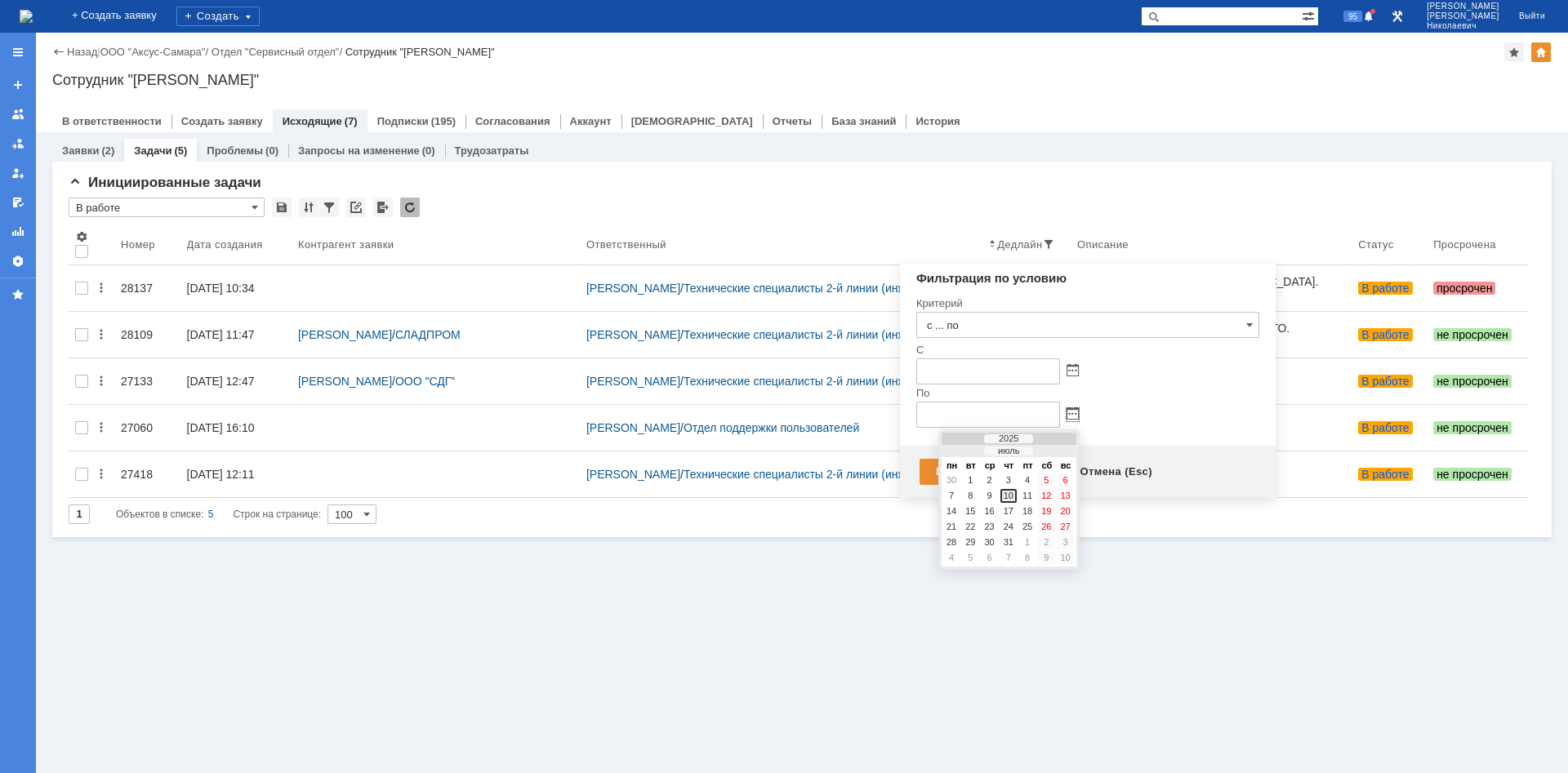 click on "10" at bounding box center [1009, 495] 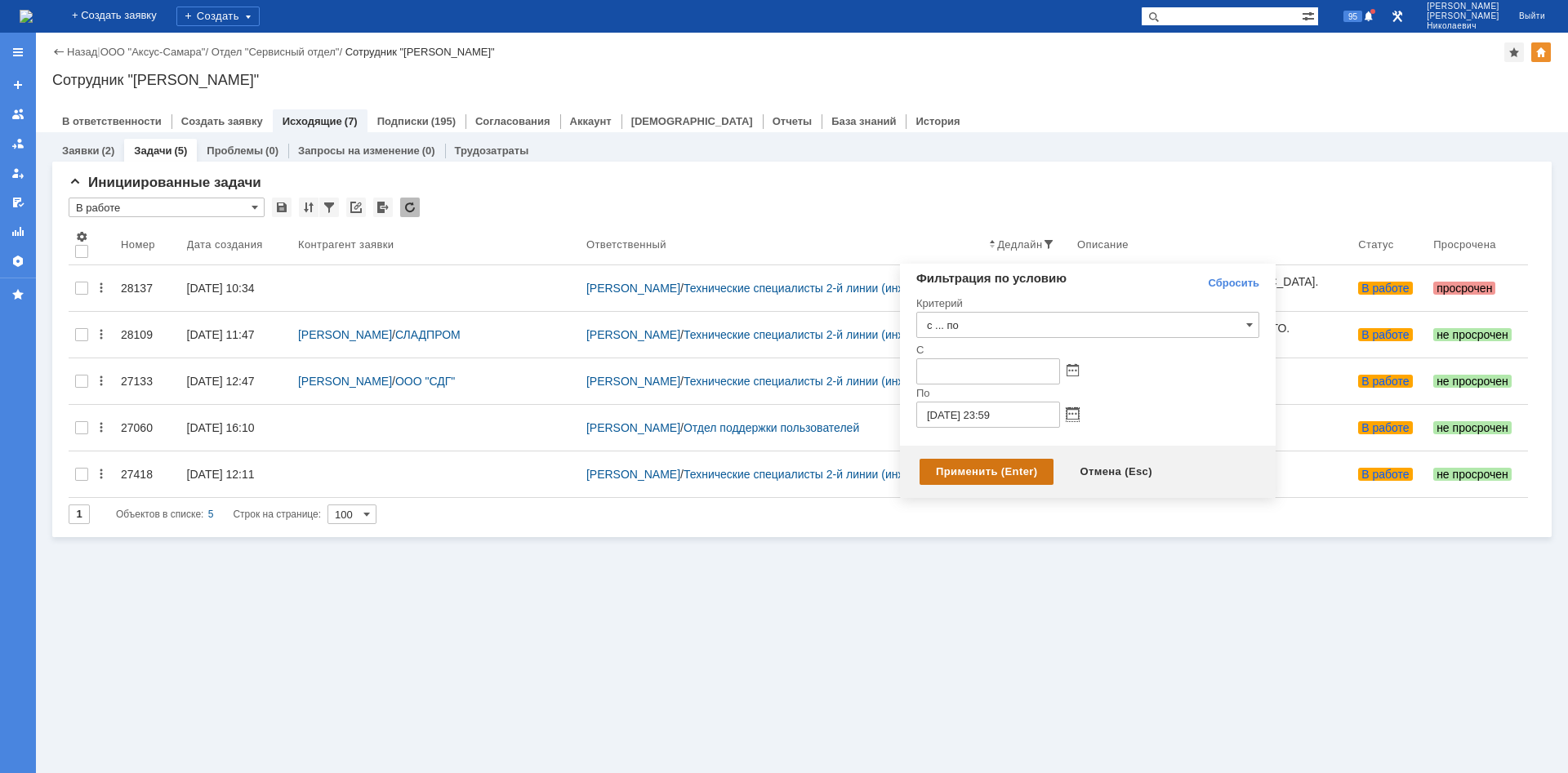 click on "Применить (Enter) Отмена (Esc)" at bounding box center (1088, 472) 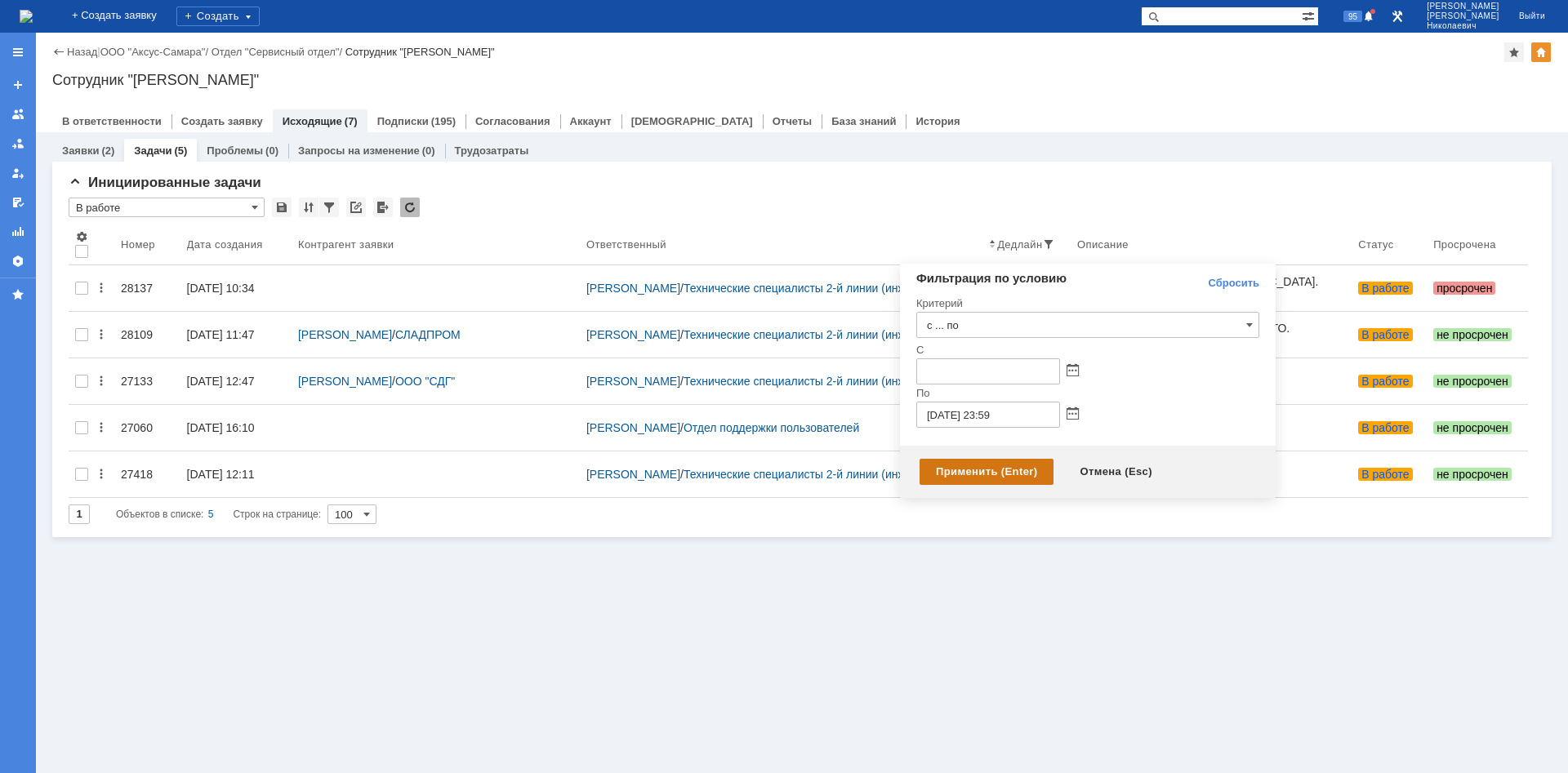 click on "Применить (Enter)" at bounding box center [987, 472] 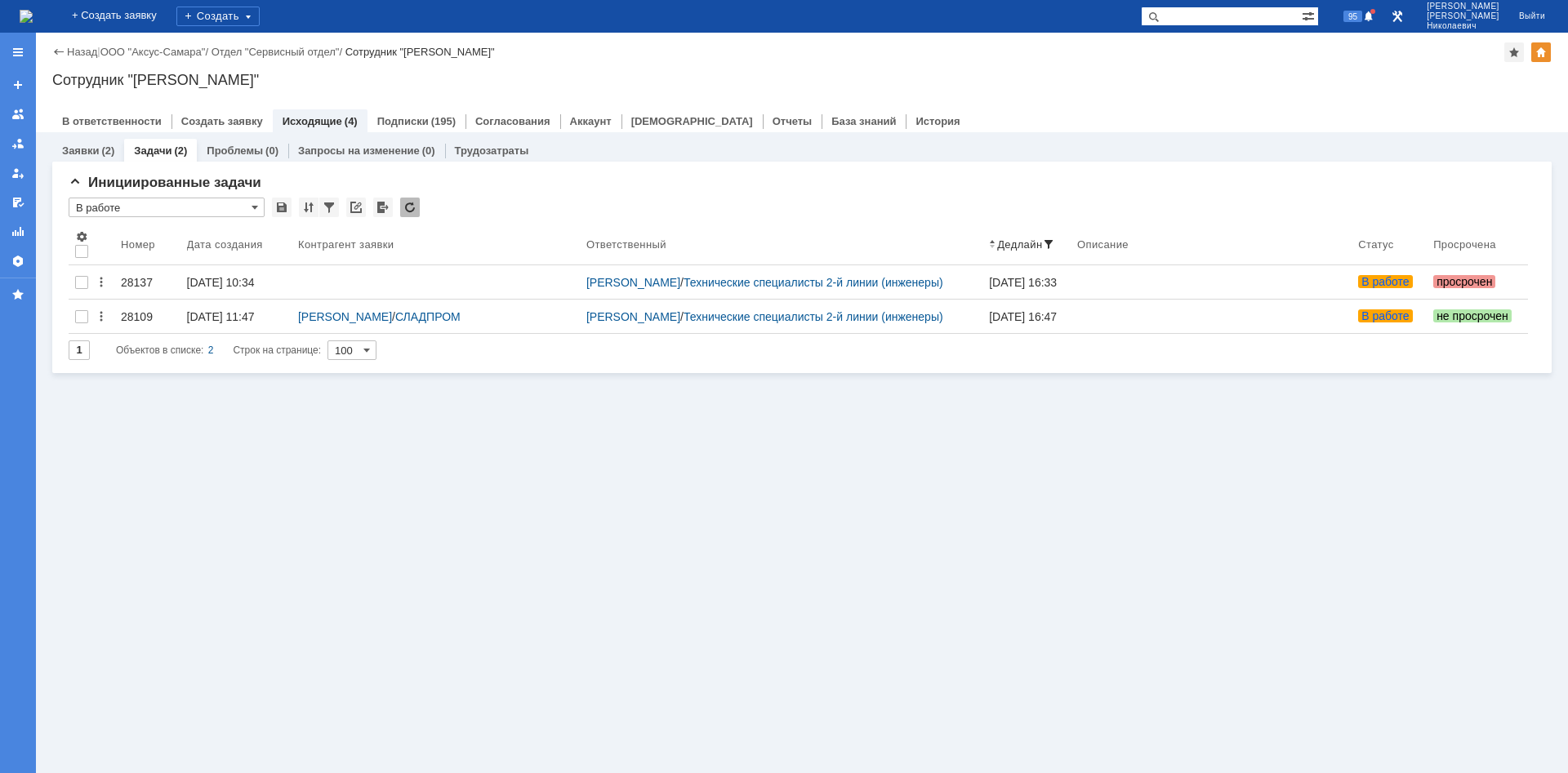 scroll, scrollTop: 0, scrollLeft: 0, axis: both 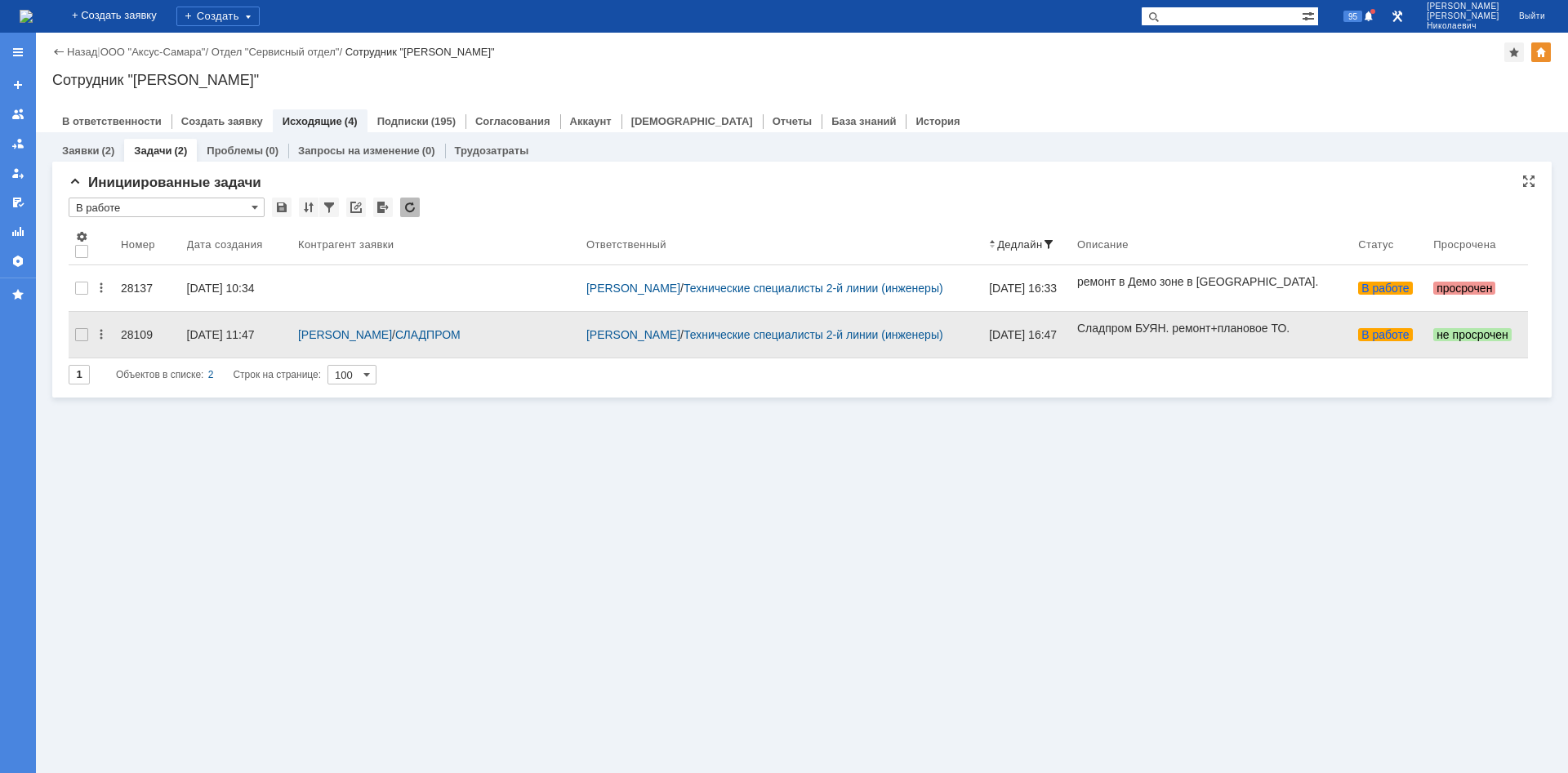 click on "28109" at bounding box center [147, 335] 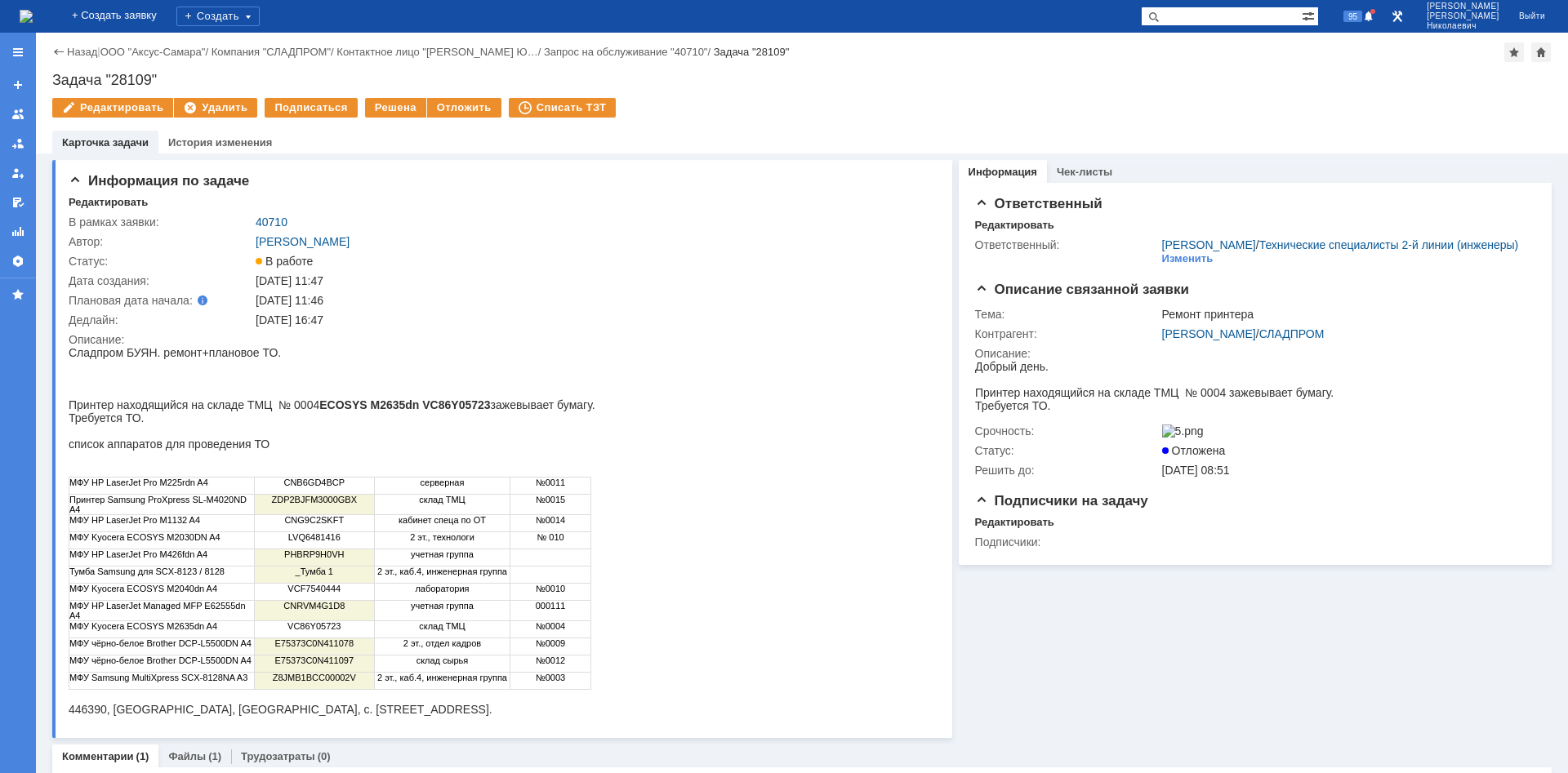 scroll, scrollTop: 0, scrollLeft: 0, axis: both 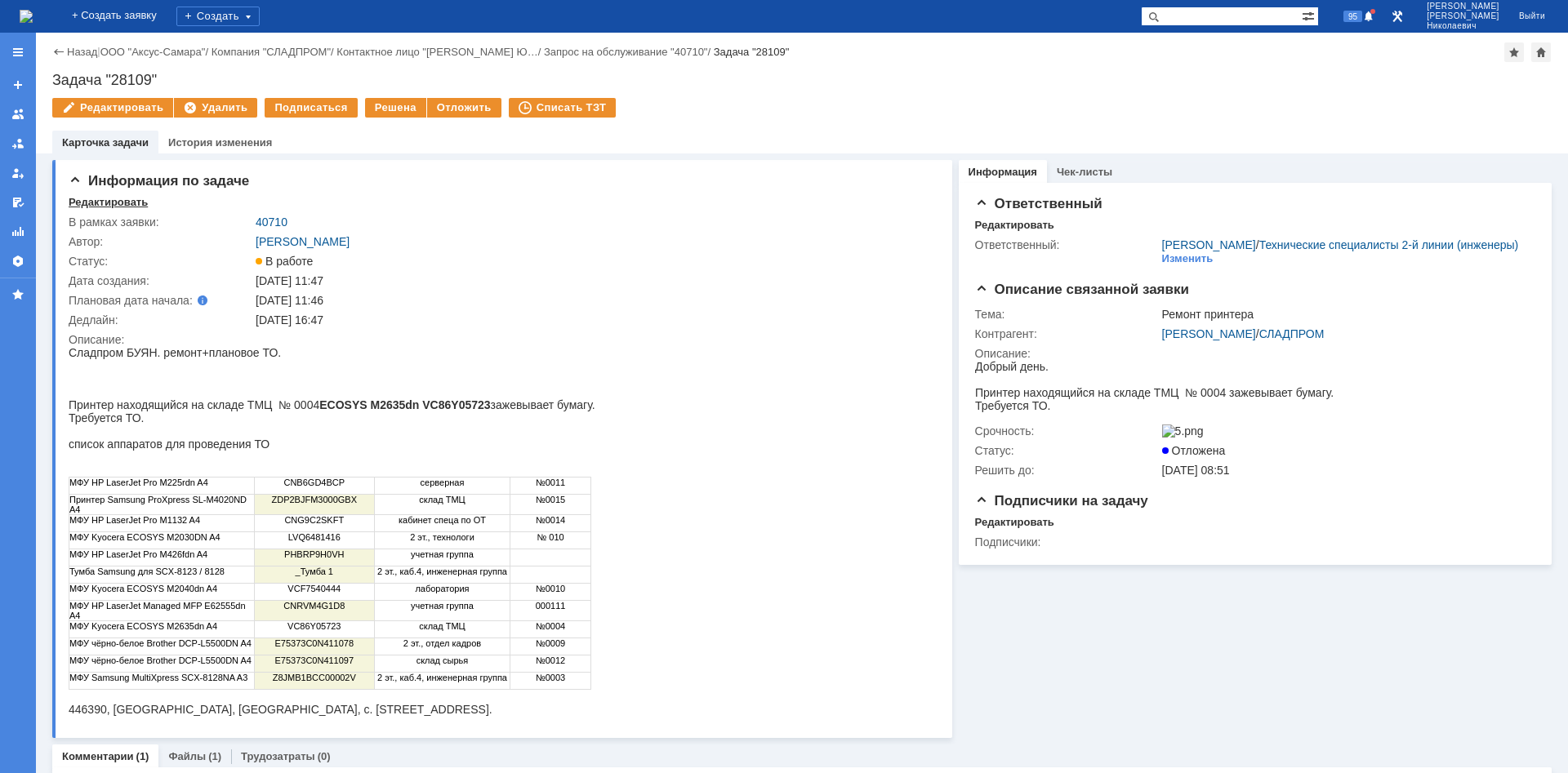 click on "Редактировать" at bounding box center [108, 202] 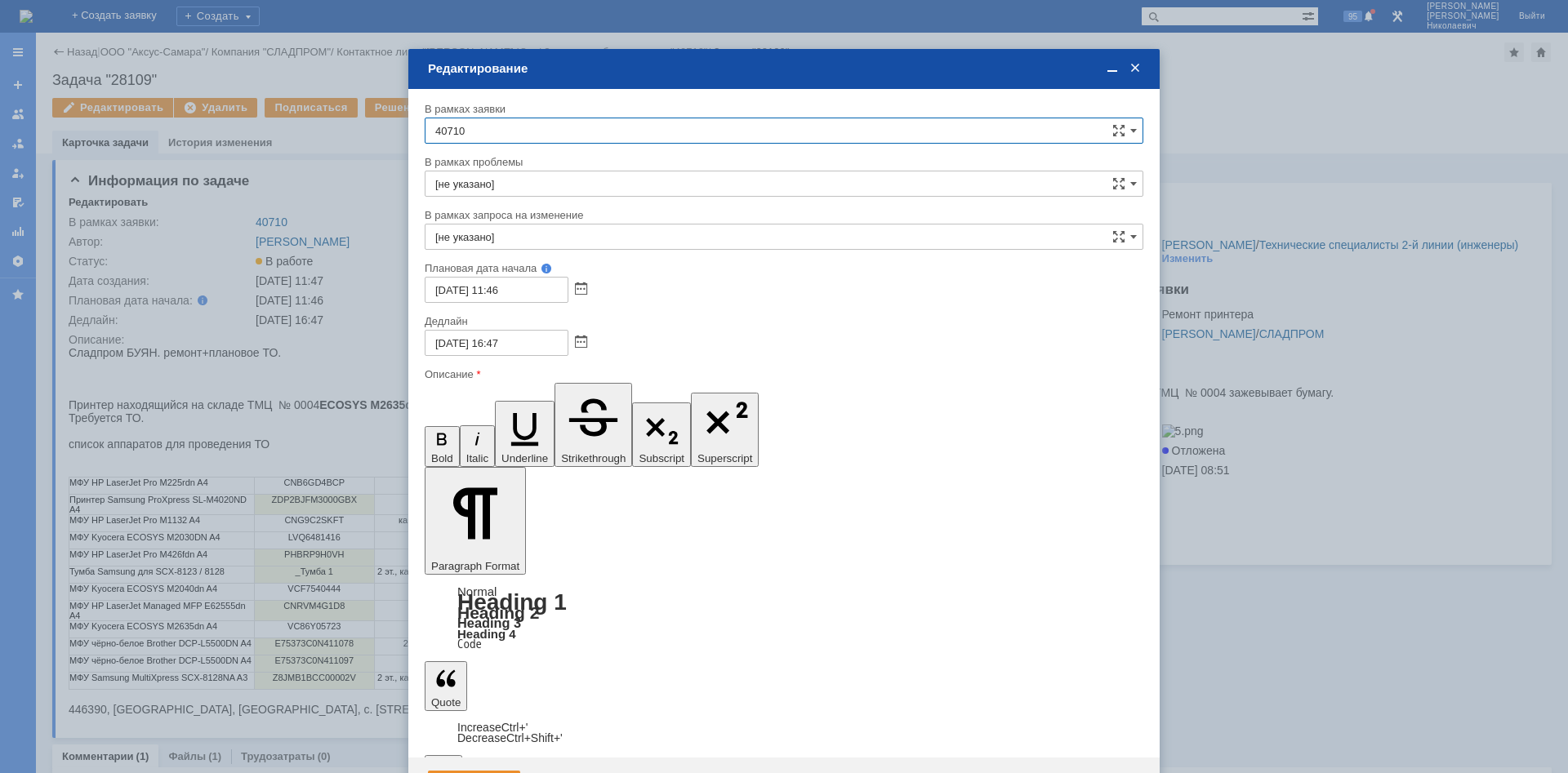 scroll, scrollTop: 0, scrollLeft: 0, axis: both 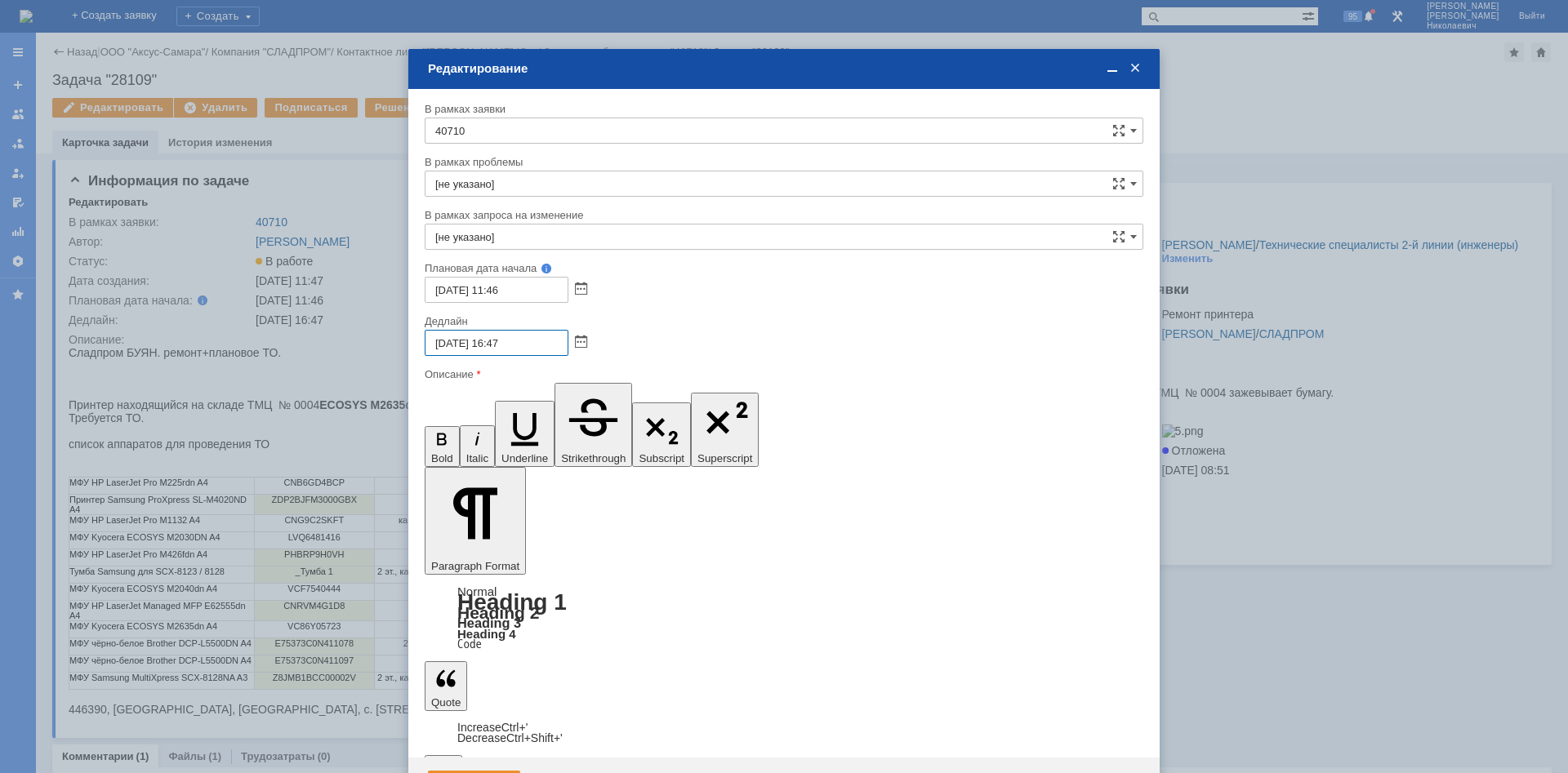 click on "10.07.2025 16:47" at bounding box center [497, 343] 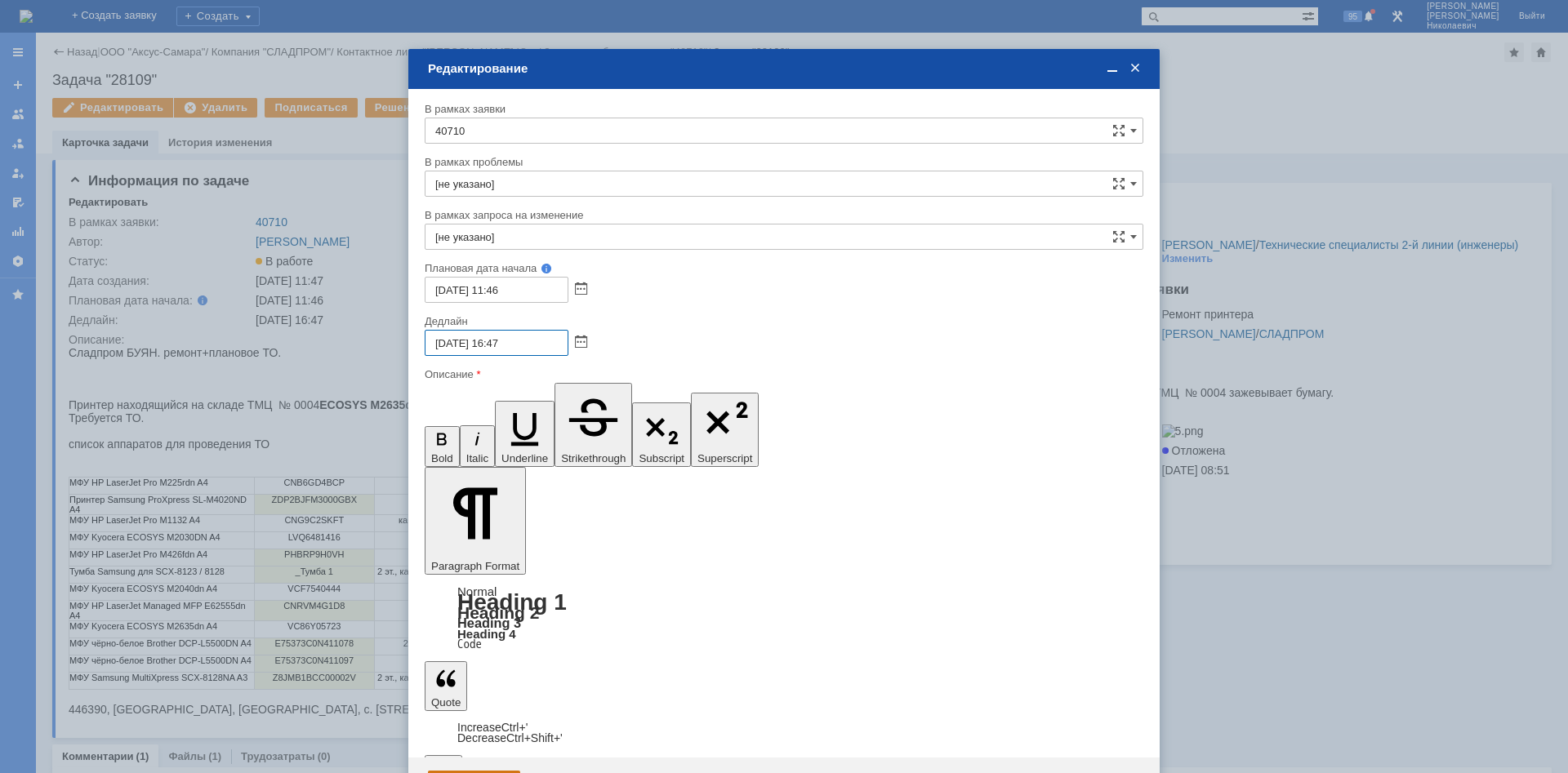 type on "11.07.2025 16:47" 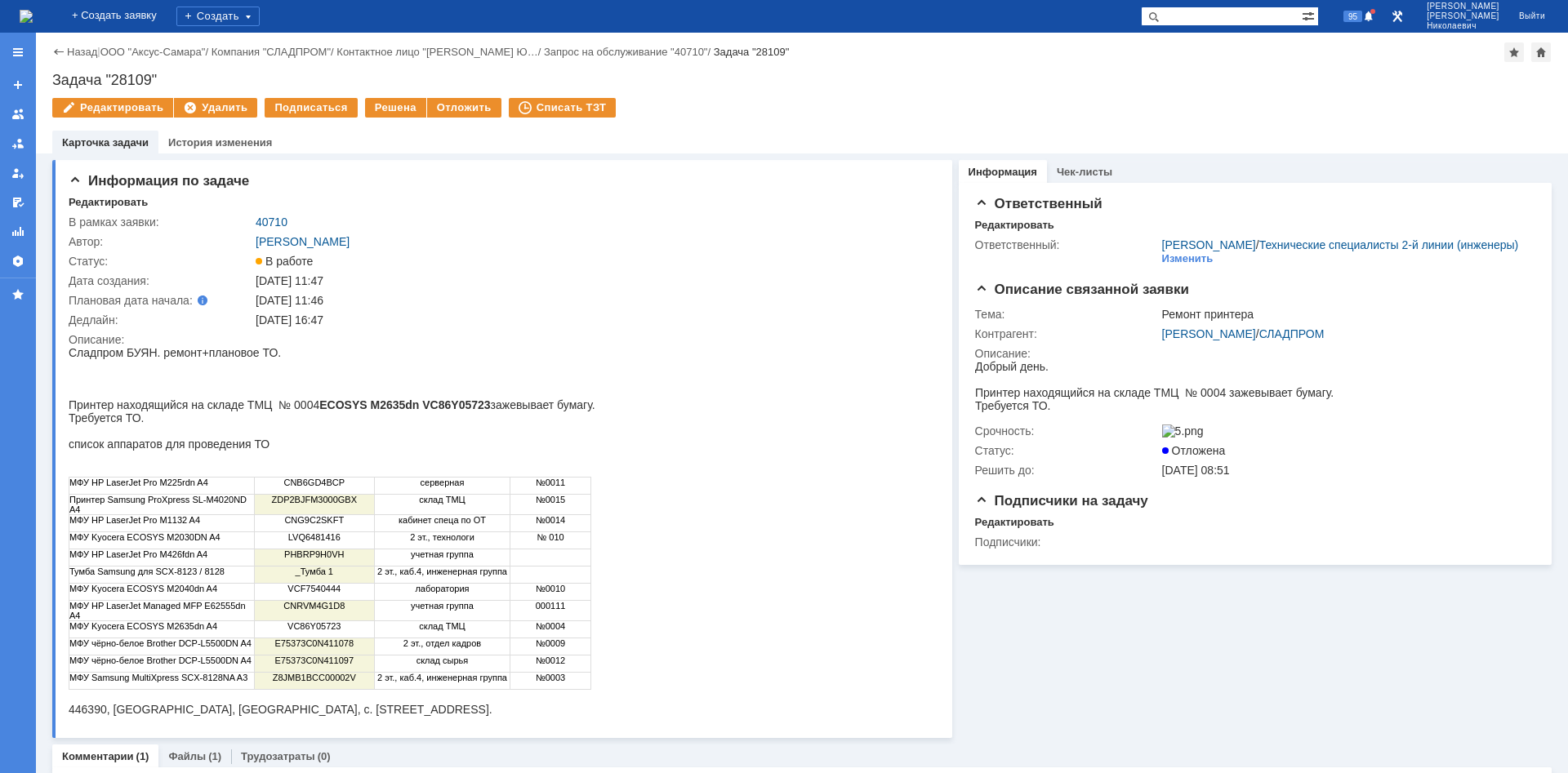 scroll, scrollTop: 0, scrollLeft: 0, axis: both 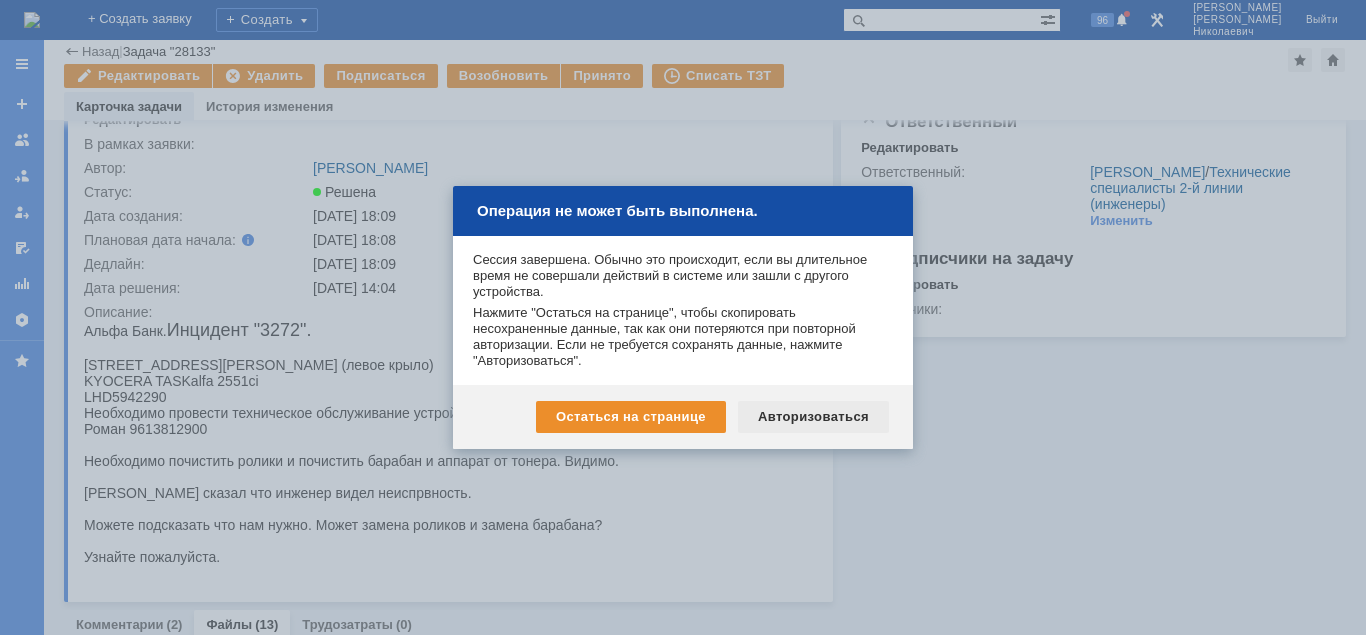 click on "Авторизоваться" at bounding box center (813, 417) 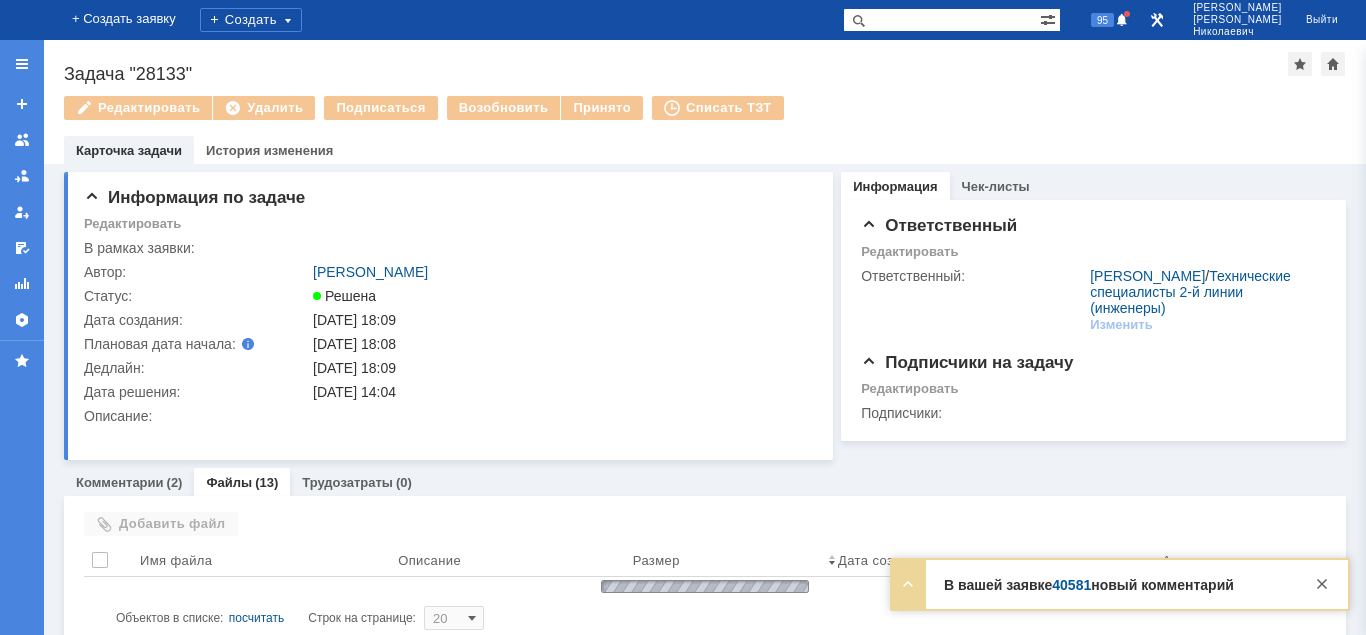 scroll, scrollTop: 0, scrollLeft: 0, axis: both 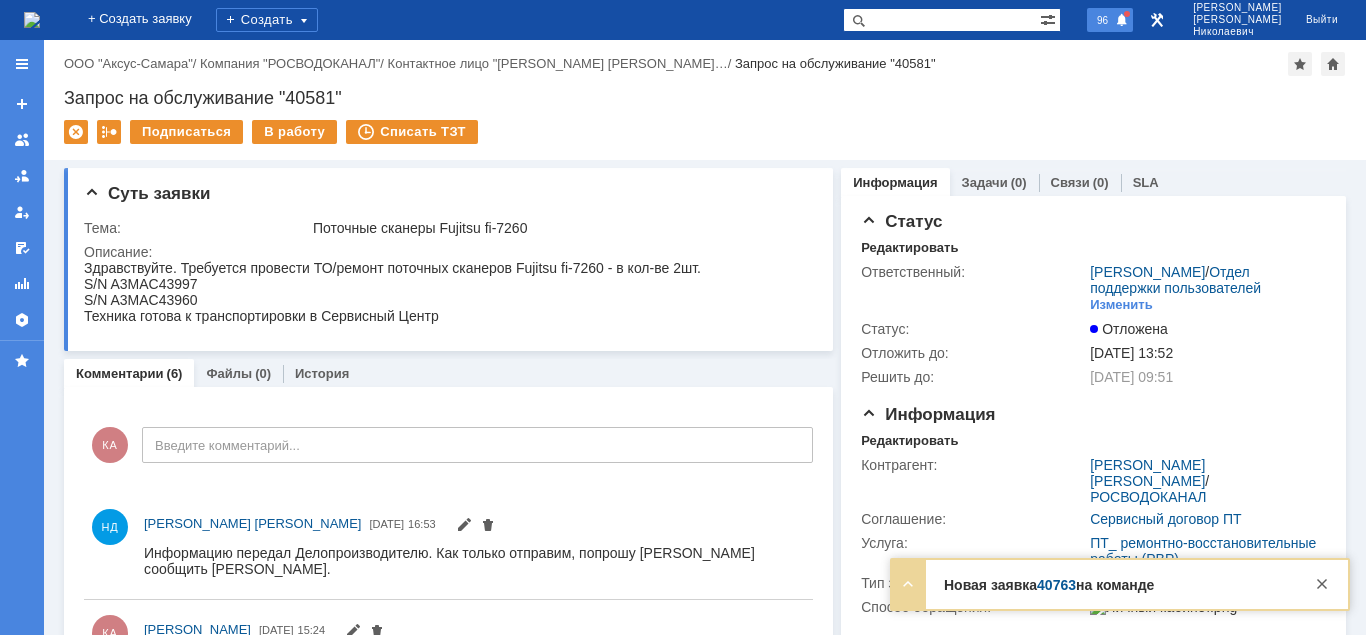 click on "96" at bounding box center [1102, 20] 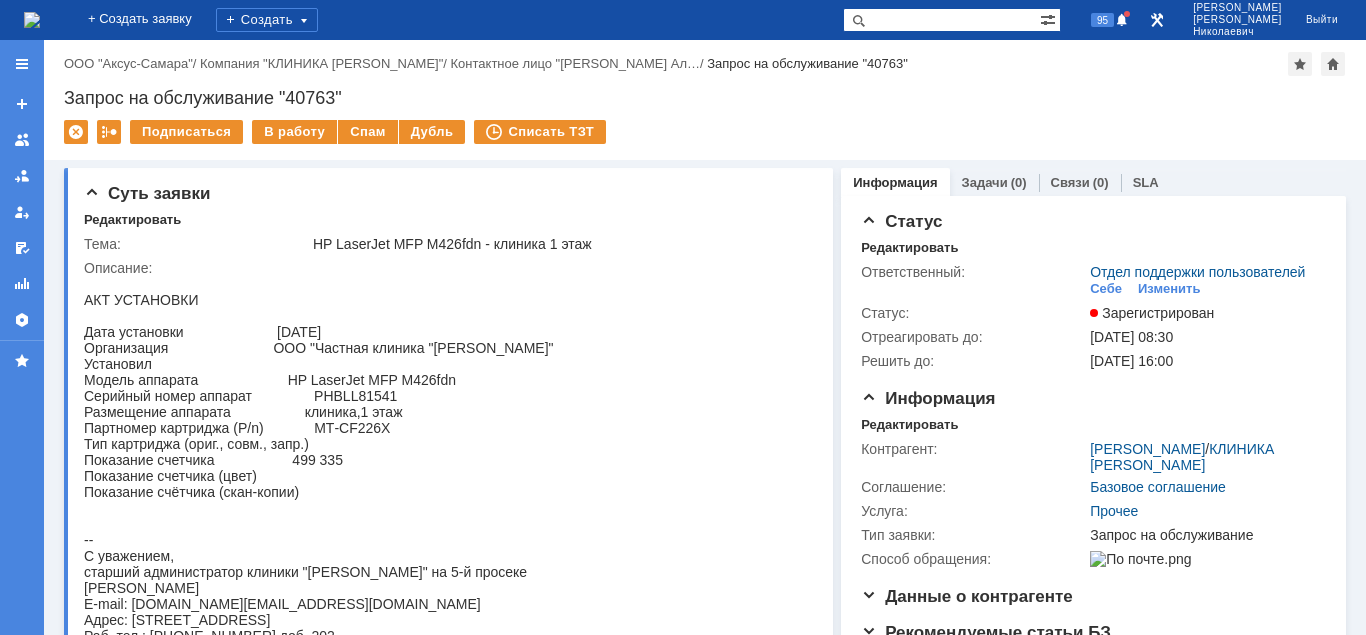 scroll, scrollTop: 0, scrollLeft: 0, axis: both 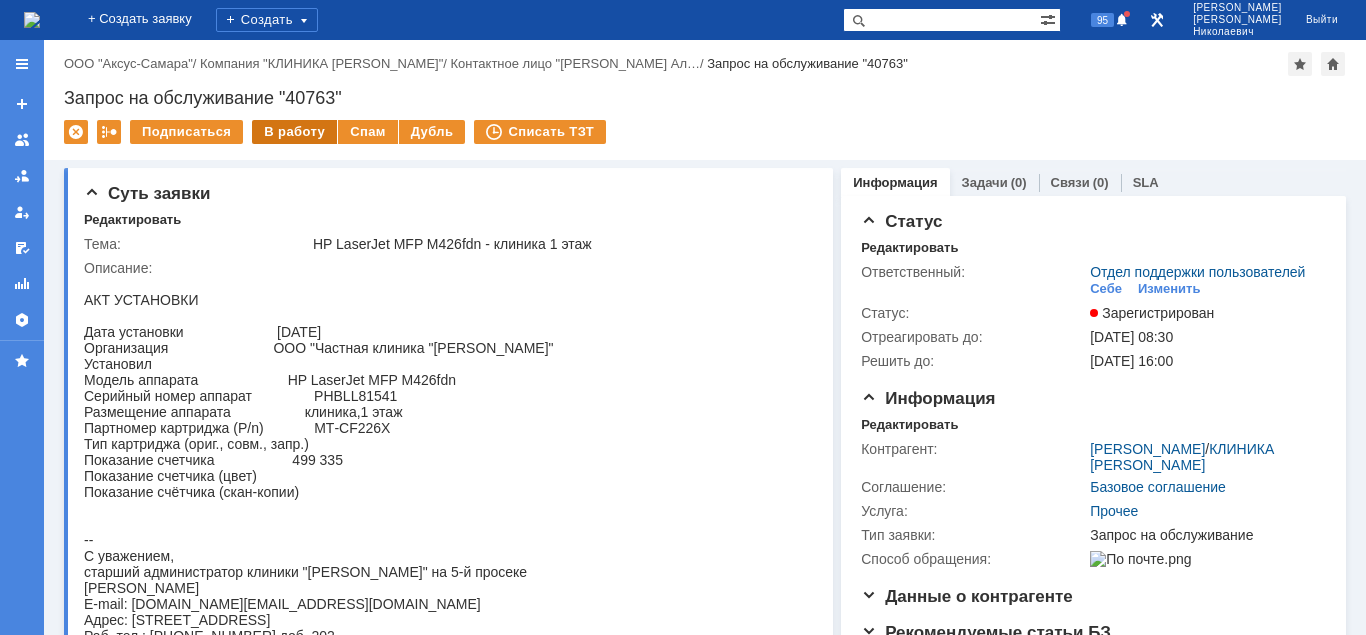 click on "В работу" at bounding box center [294, 132] 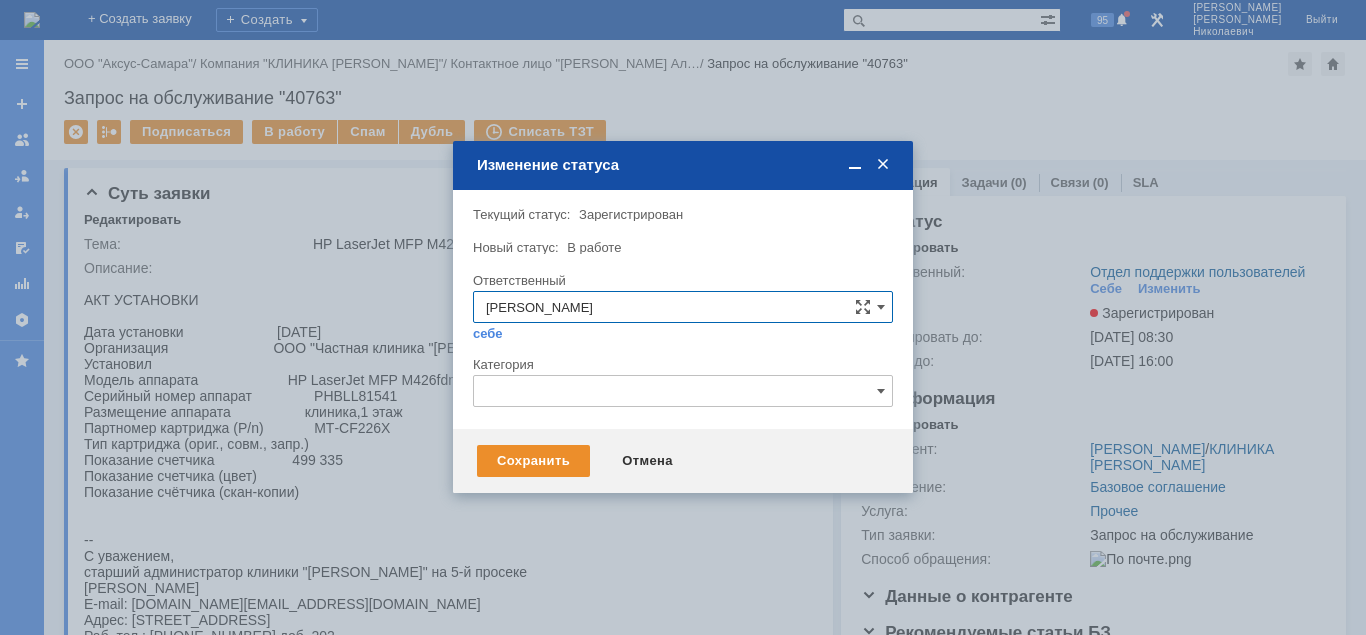 click at bounding box center (683, 391) 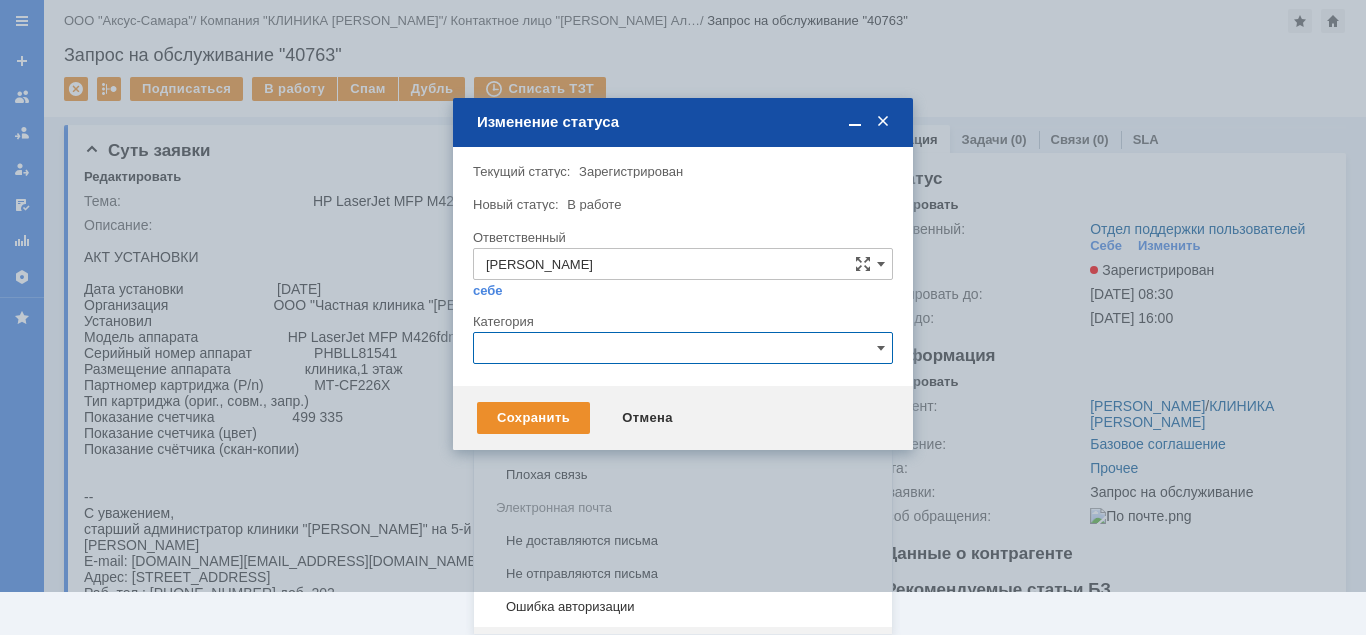 scroll, scrollTop: 323, scrollLeft: 0, axis: vertical 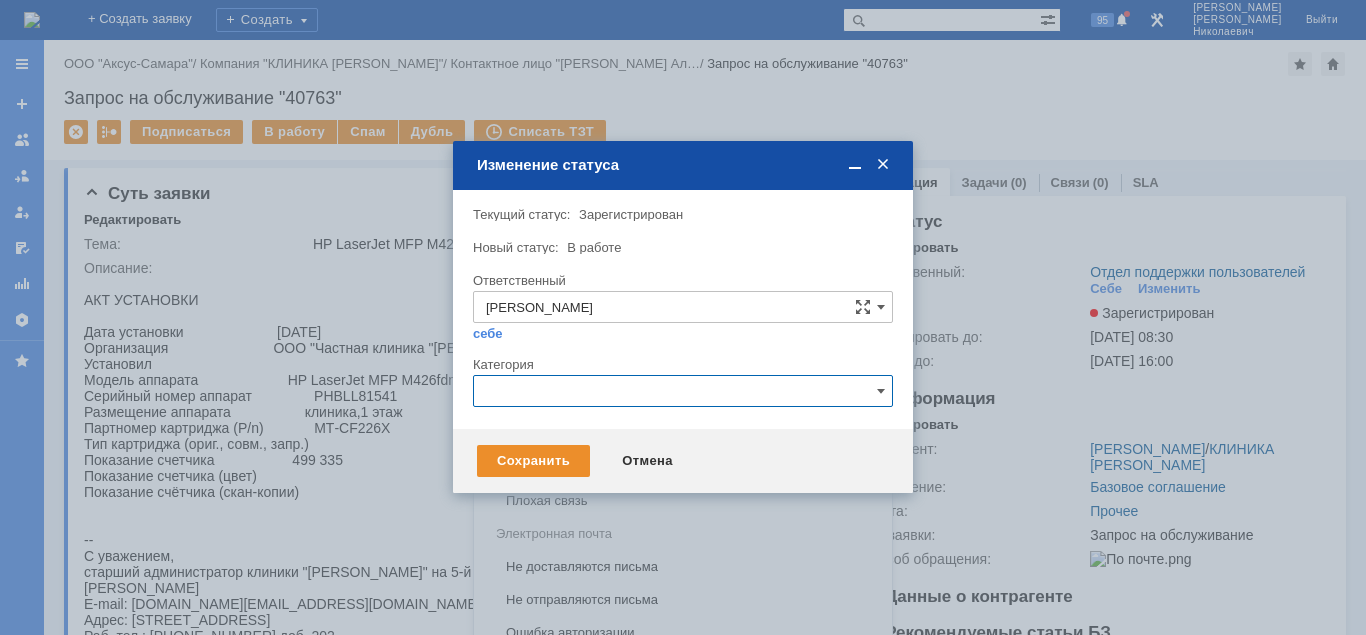 click on "Ответственный [PERSON_NAME] себе своей команде" at bounding box center [683, 314] 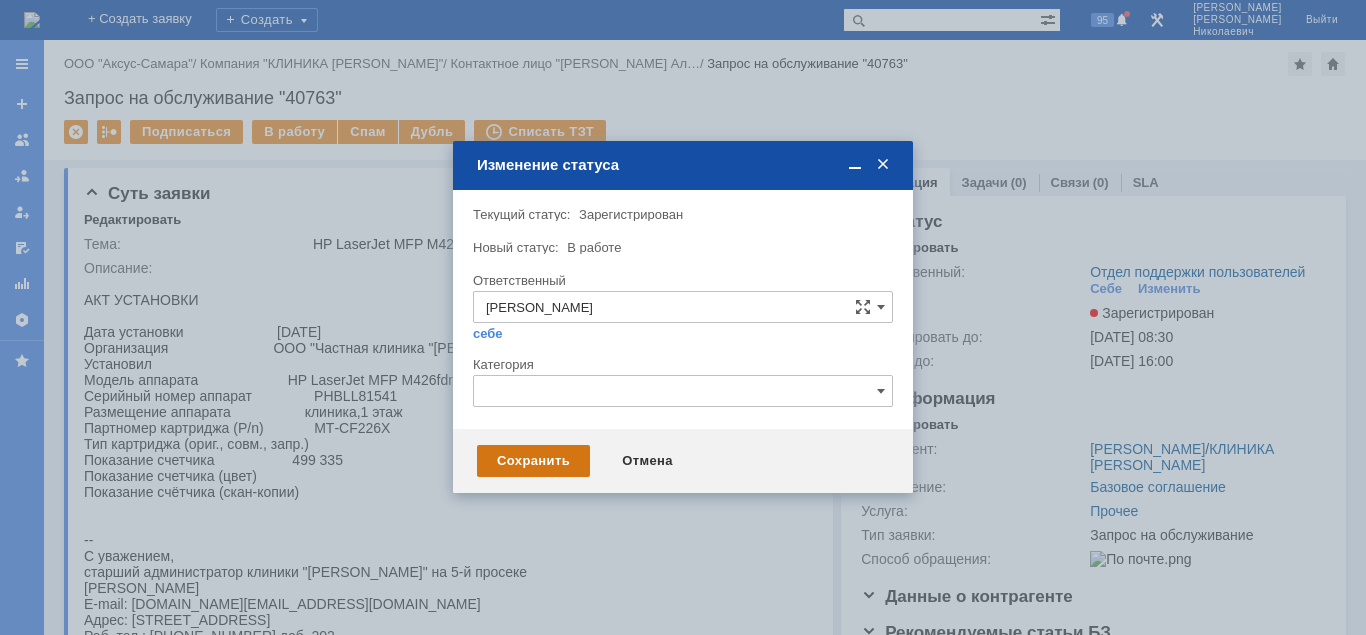 click on "Сохранить" at bounding box center (533, 461) 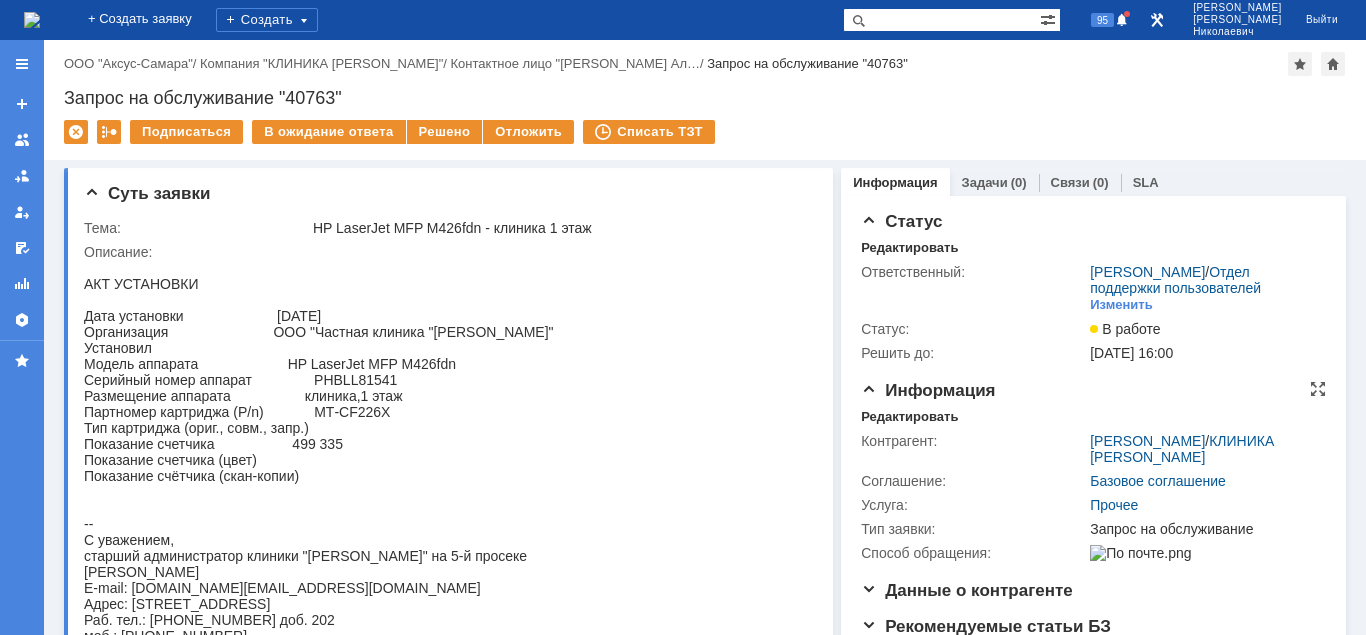 scroll, scrollTop: 0, scrollLeft: 0, axis: both 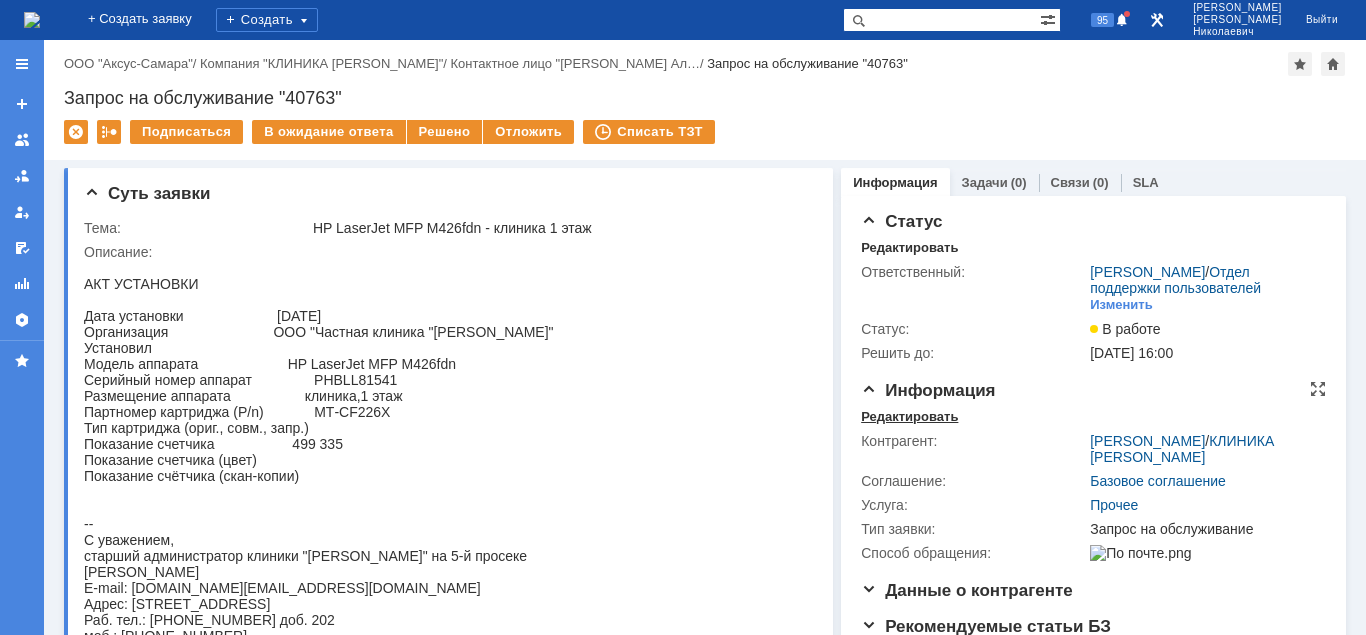 click on "Редактировать" at bounding box center (909, 417) 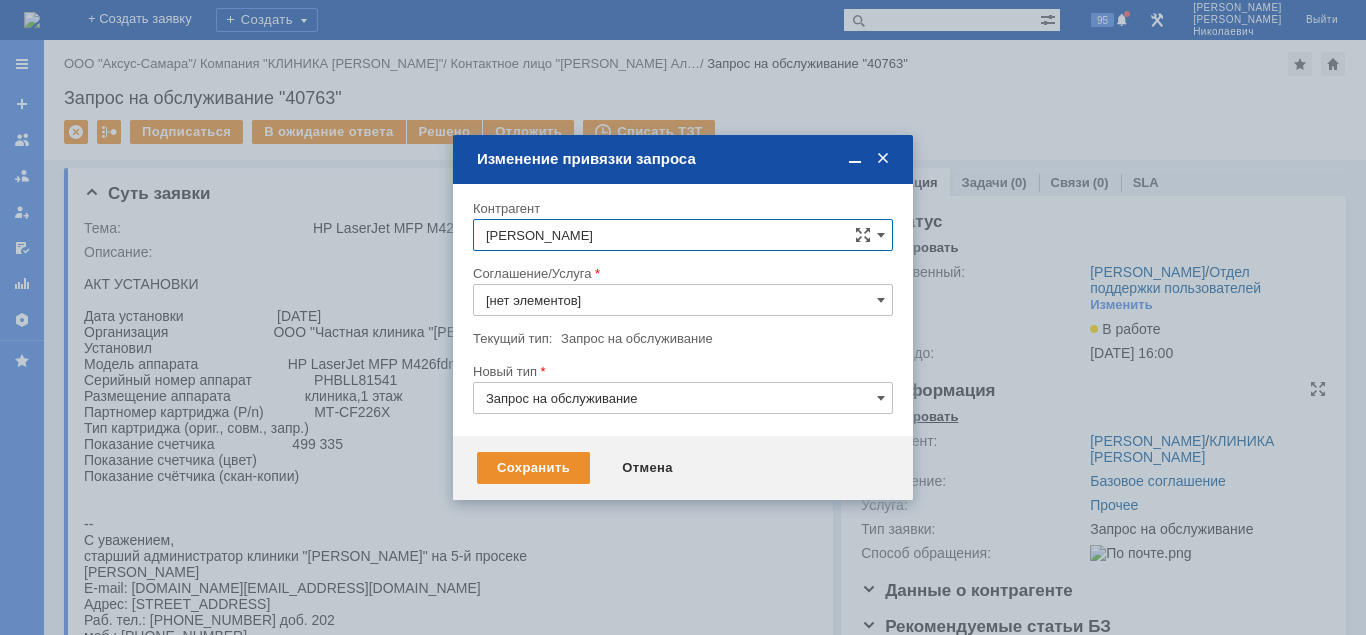 type on "Прочее" 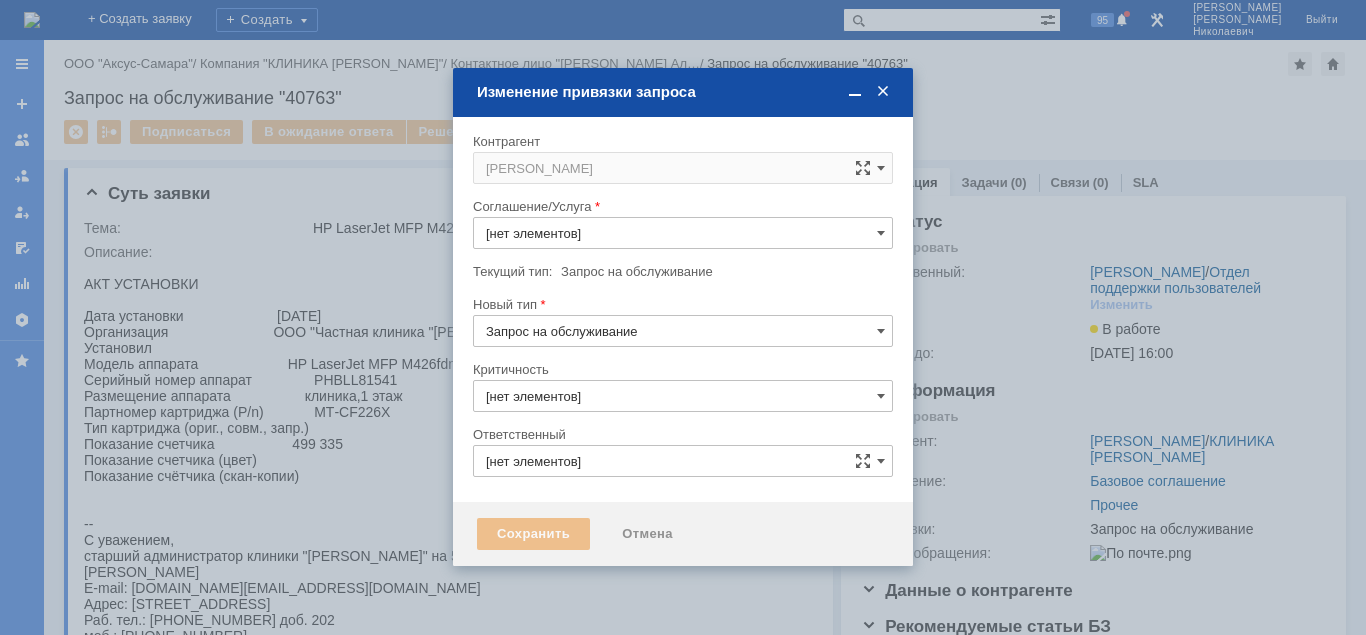 type on "Прочее" 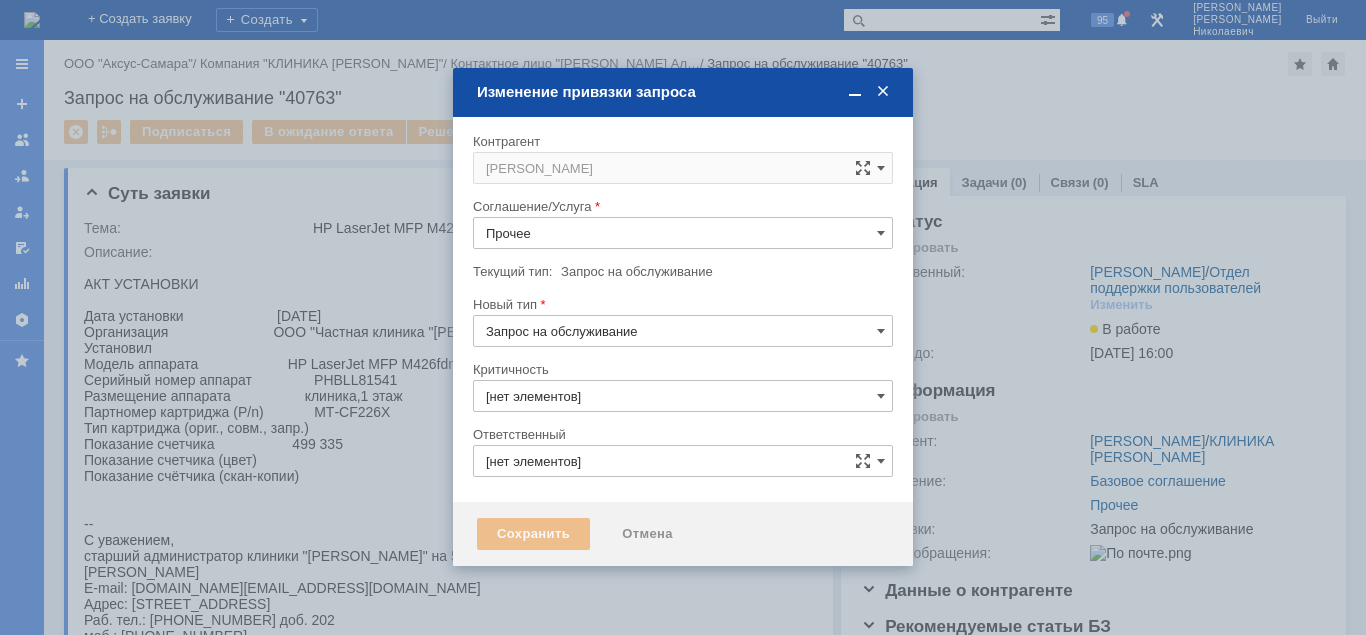 type on "[PERSON_NAME]" 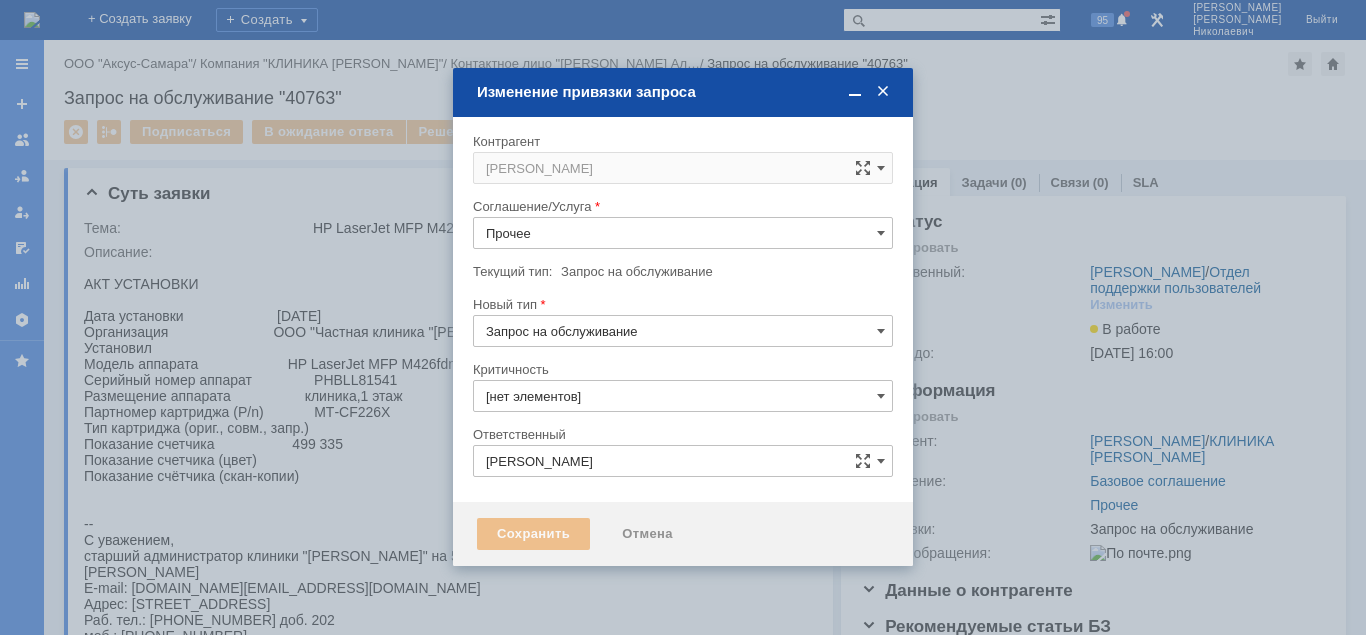 type on "3. Низкая" 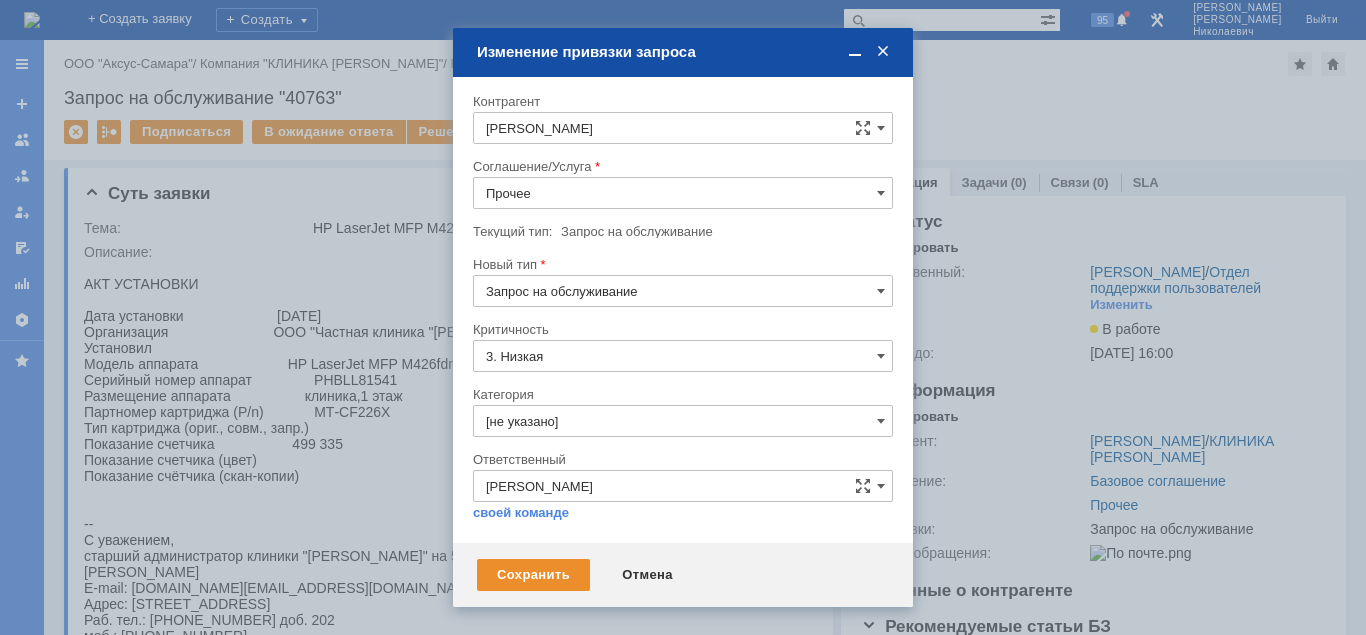 click at bounding box center (683, 151) 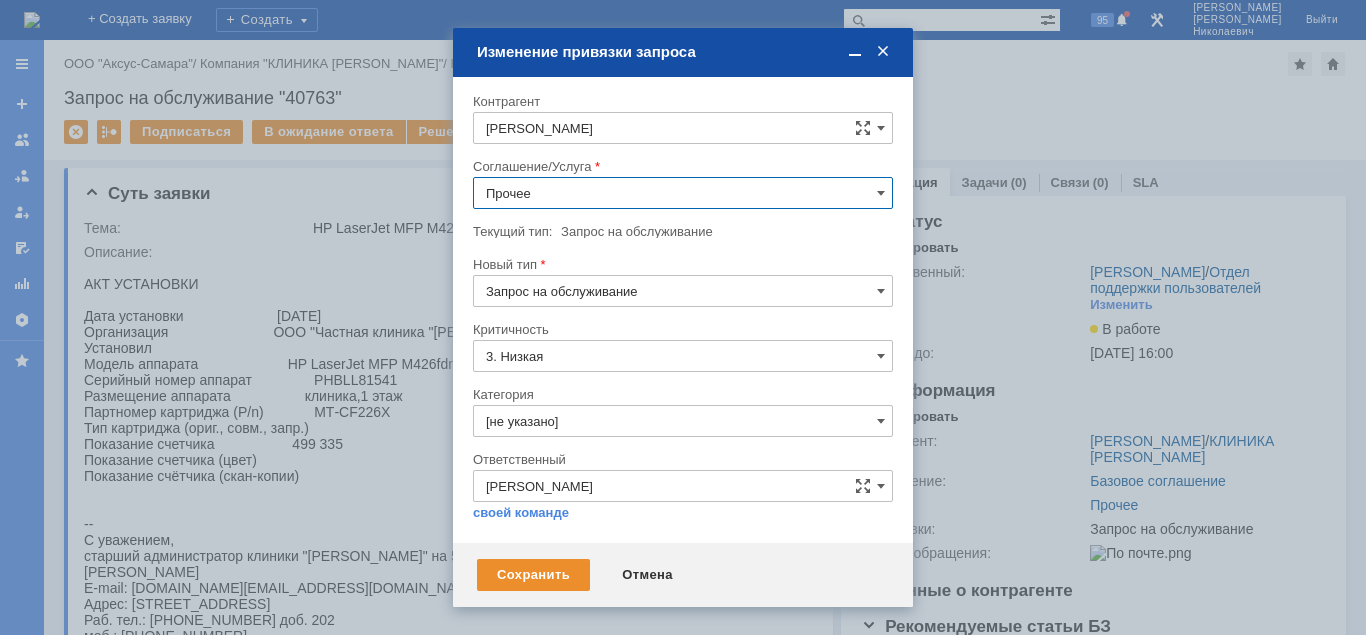 scroll, scrollTop: 946, scrollLeft: 0, axis: vertical 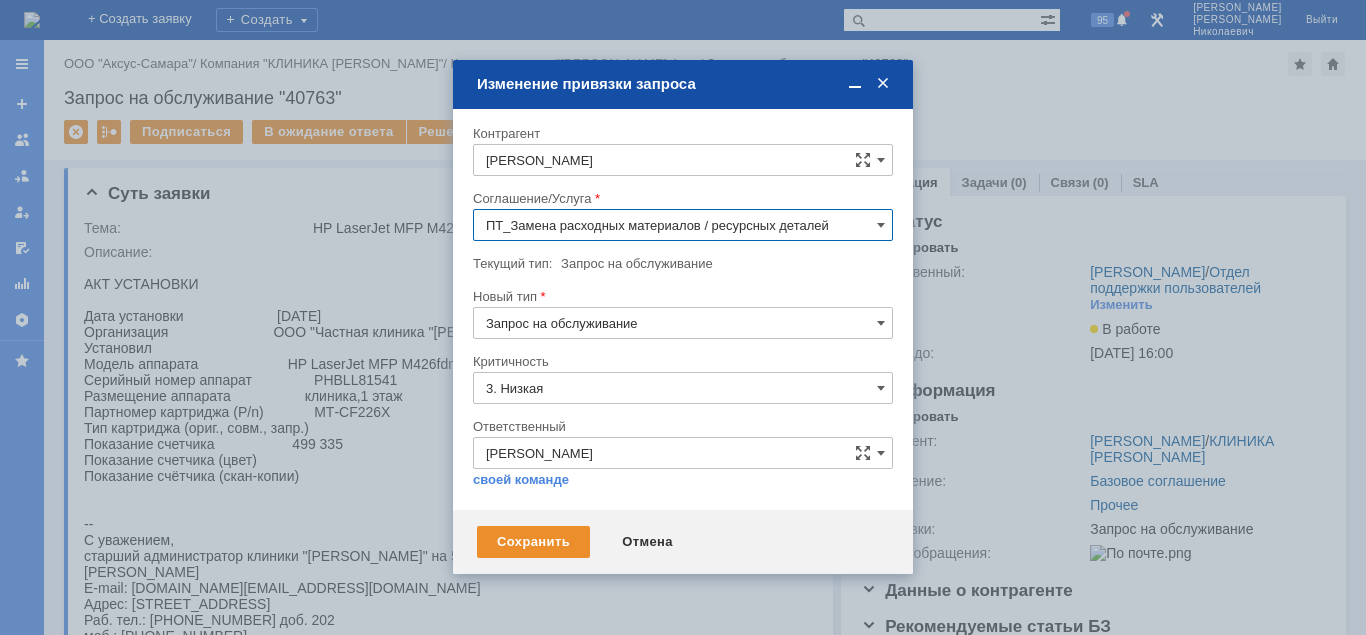 type on "ПТ_Замена расходных материалов / ресурсных деталей" 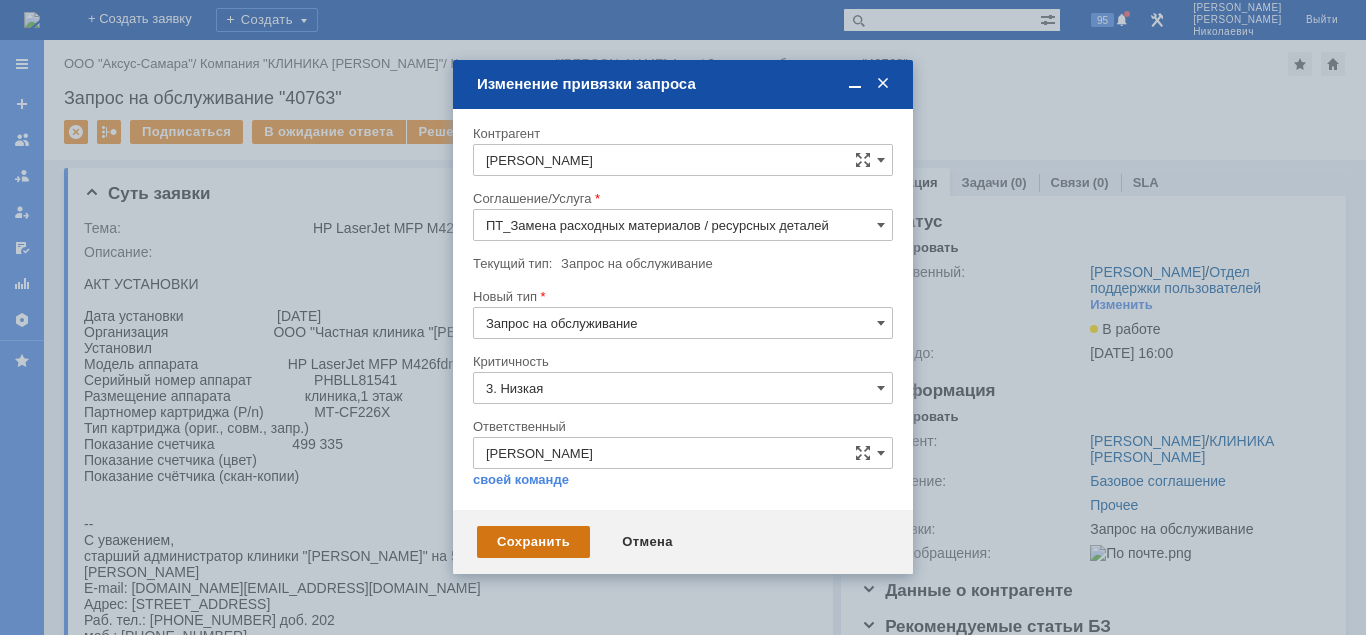 click on "Сохранить" at bounding box center (533, 542) 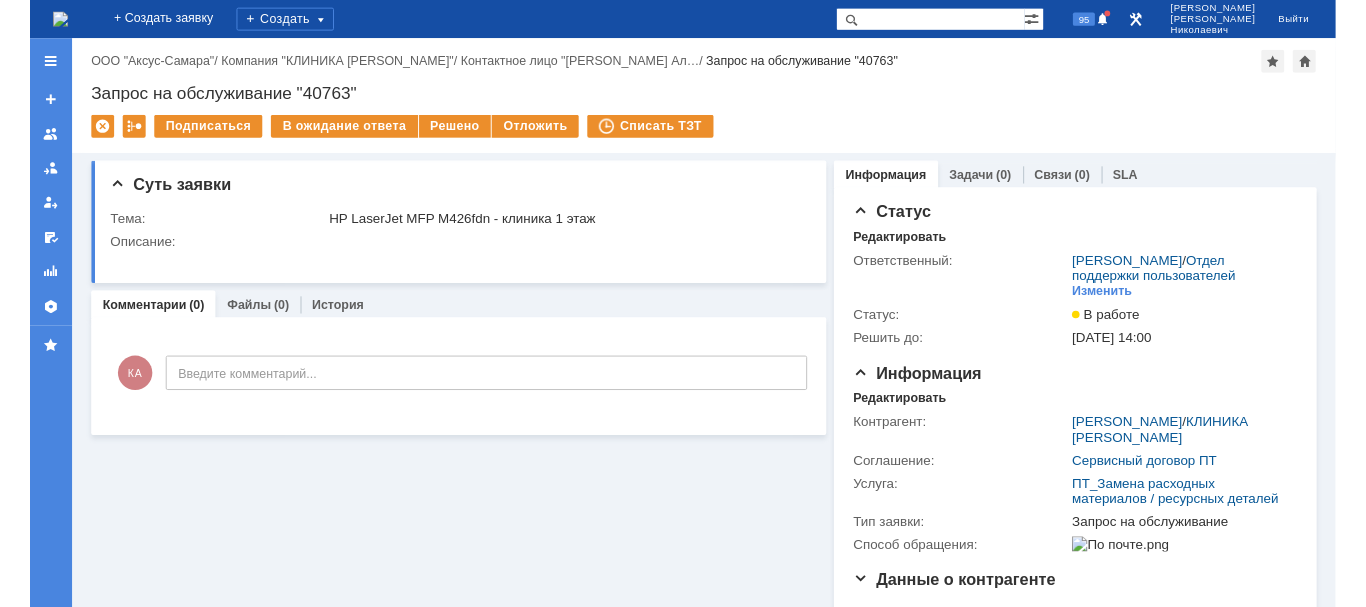 scroll, scrollTop: 0, scrollLeft: 0, axis: both 